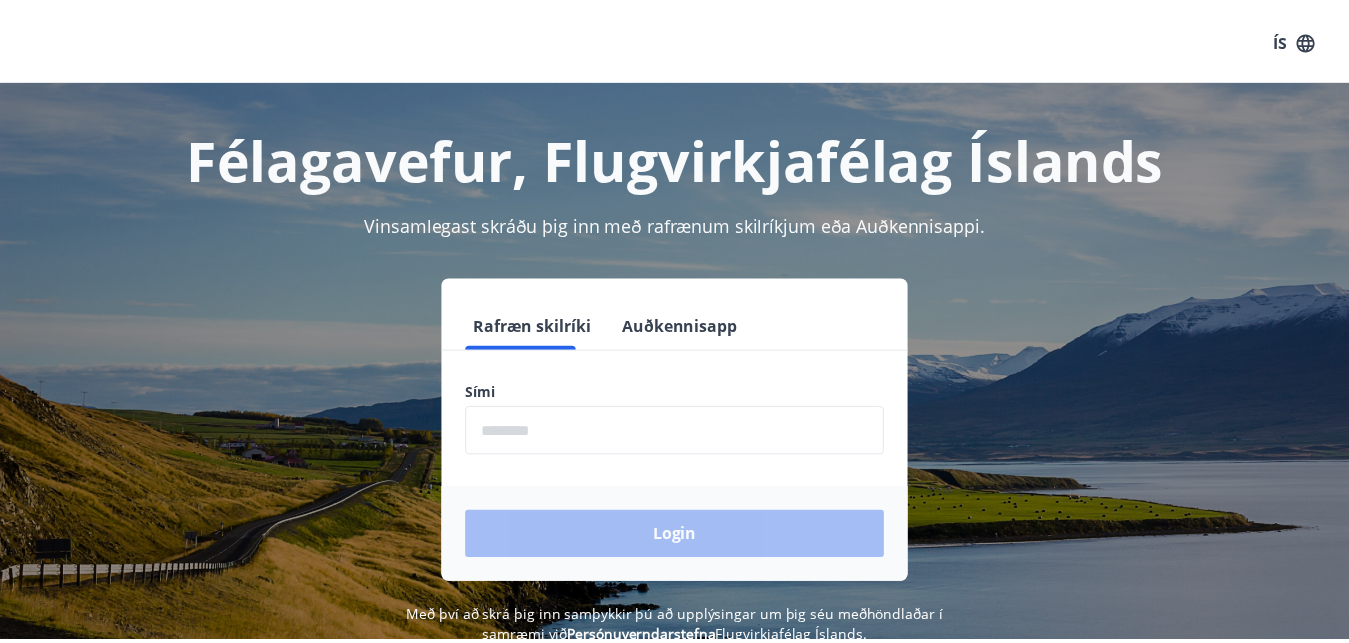 scroll, scrollTop: 0, scrollLeft: 0, axis: both 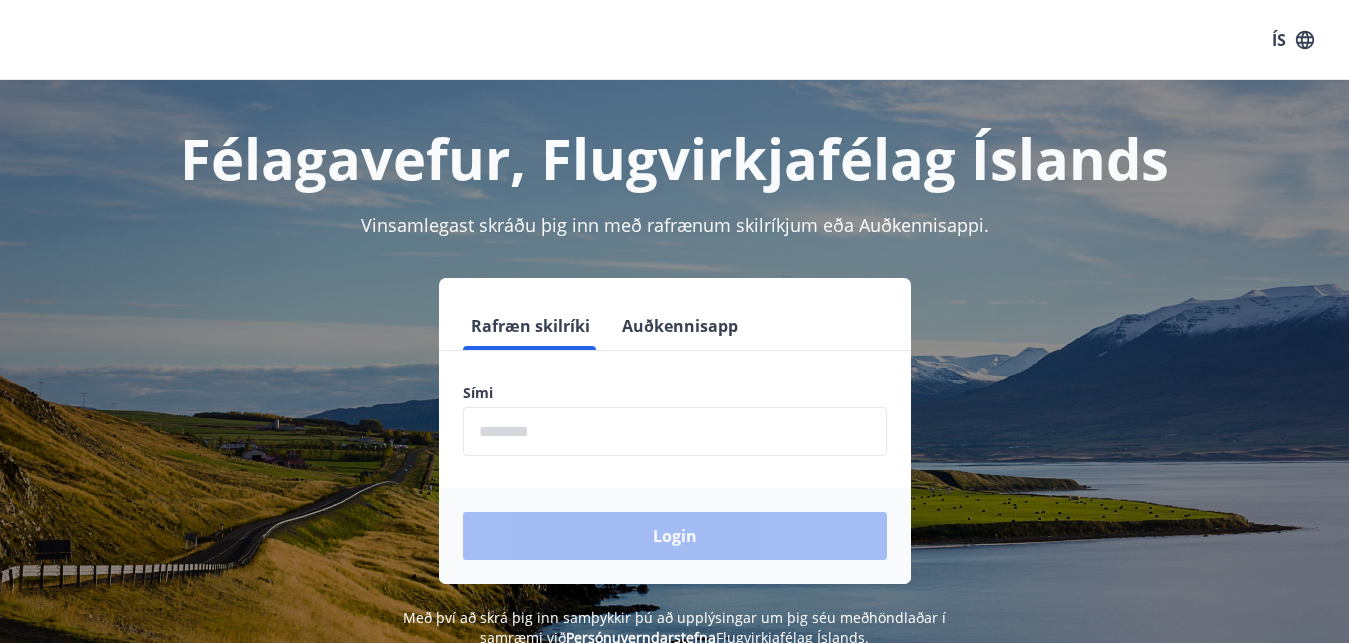 click at bounding box center (675, 431) 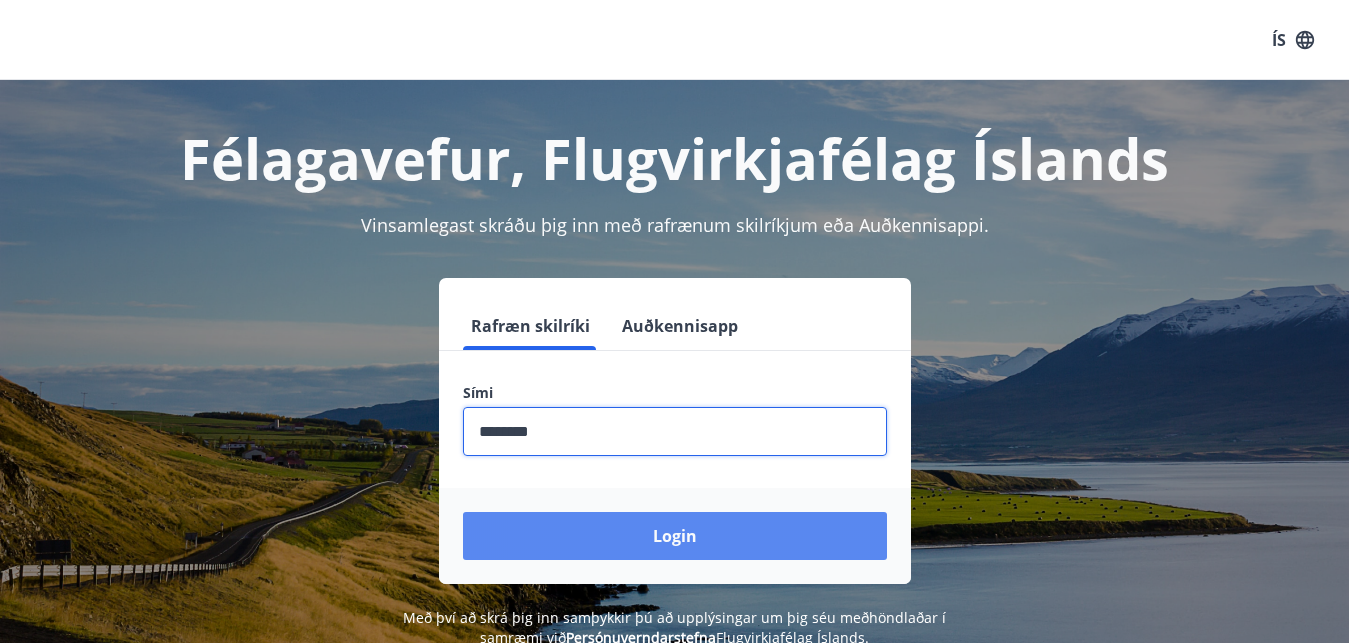 type on "********" 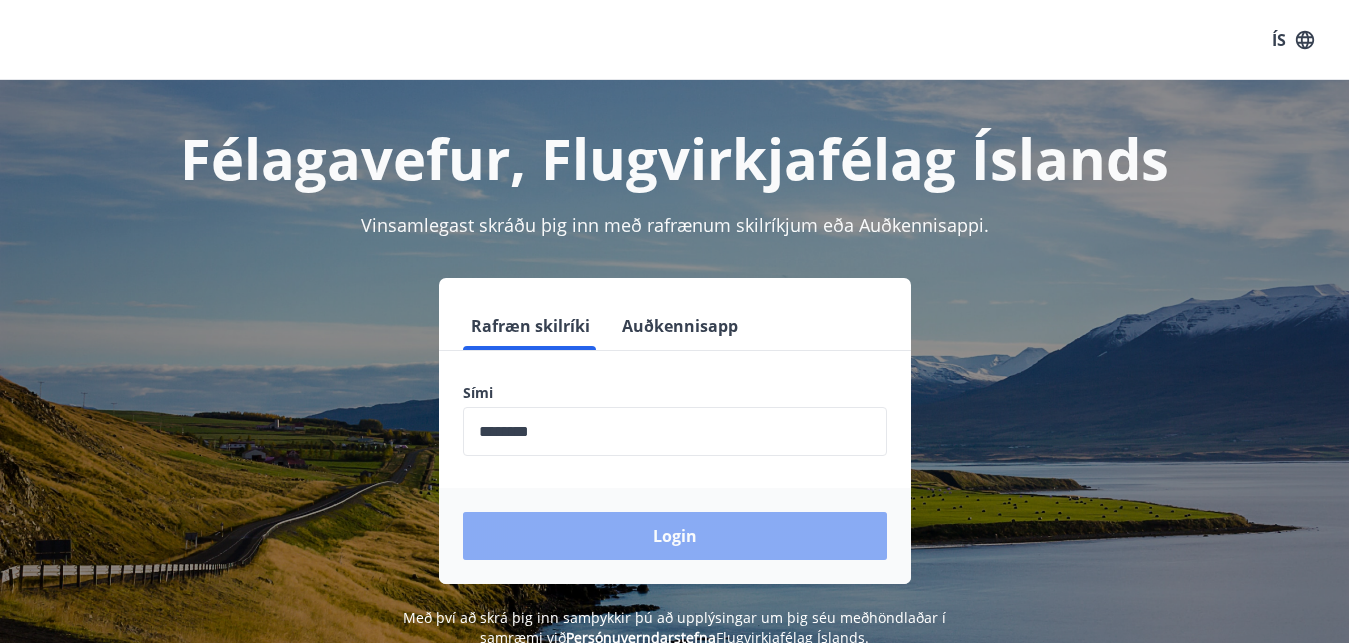 click on "Login" at bounding box center (675, 536) 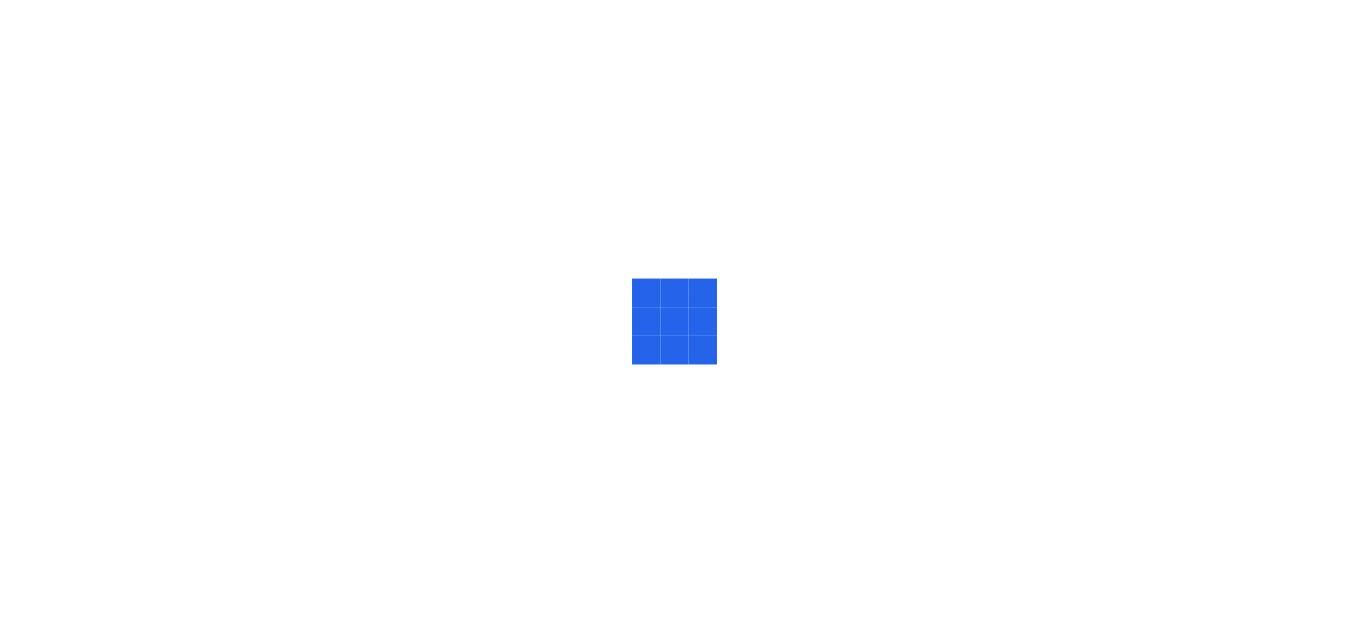 scroll, scrollTop: 0, scrollLeft: 0, axis: both 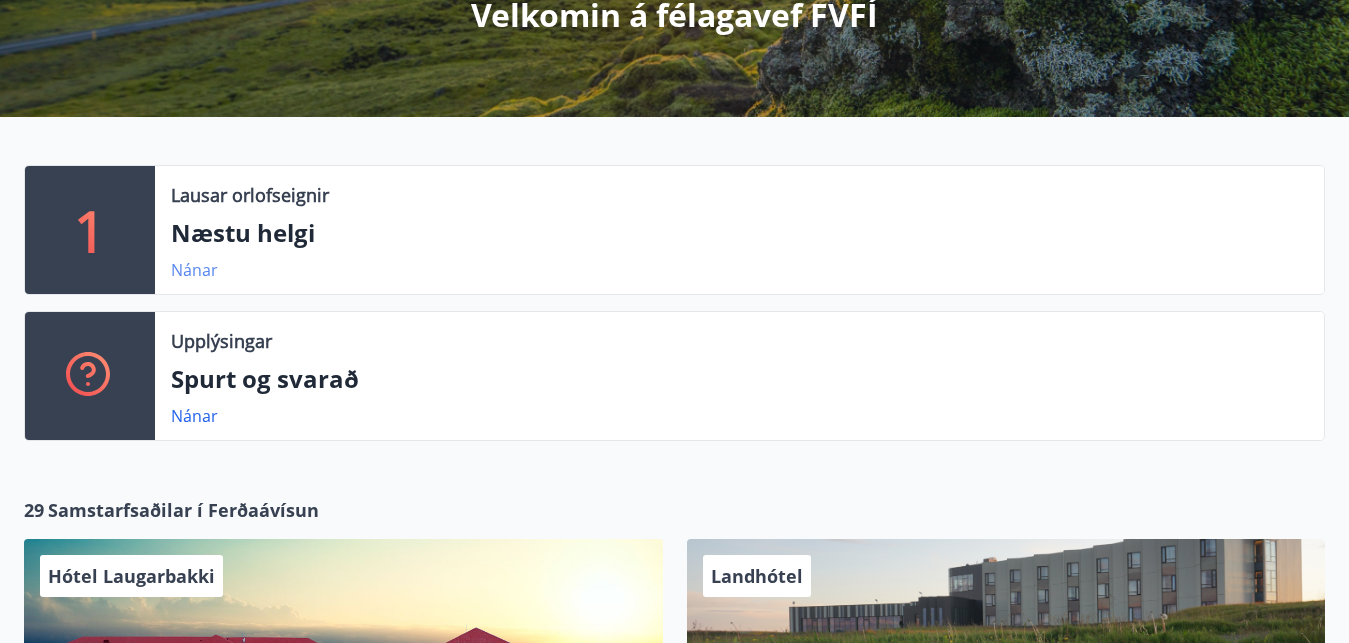 click on "Nánar" at bounding box center [194, 270] 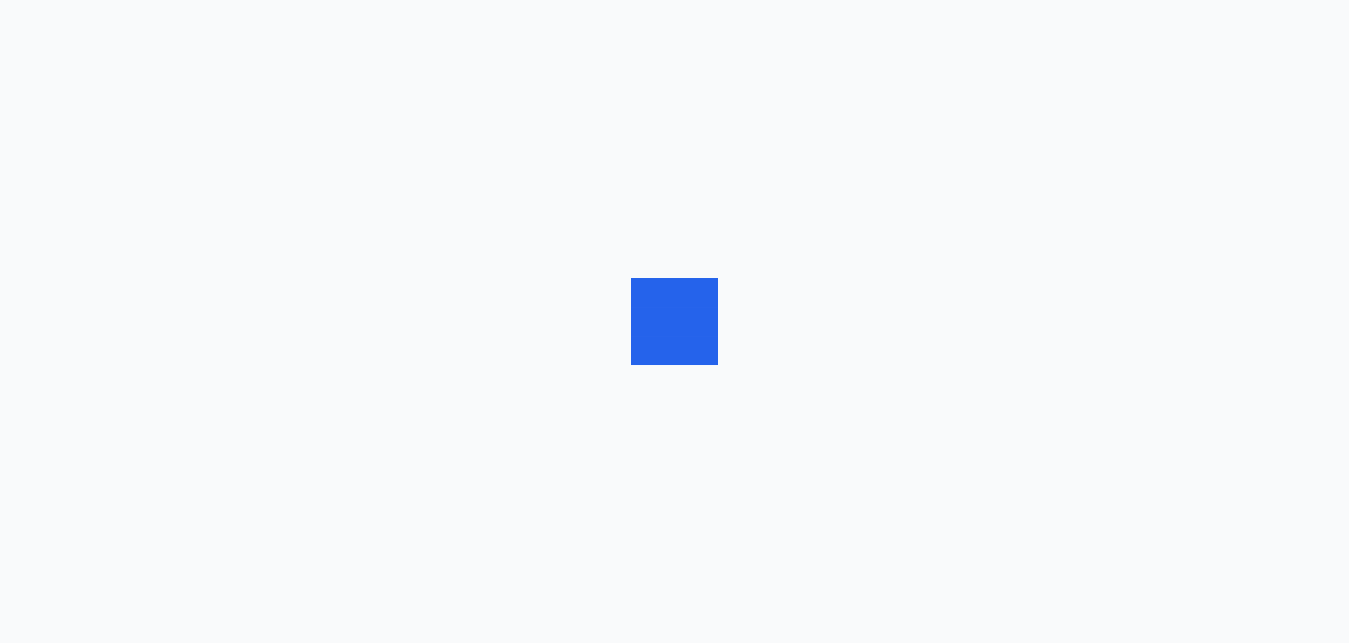 scroll, scrollTop: 0, scrollLeft: 0, axis: both 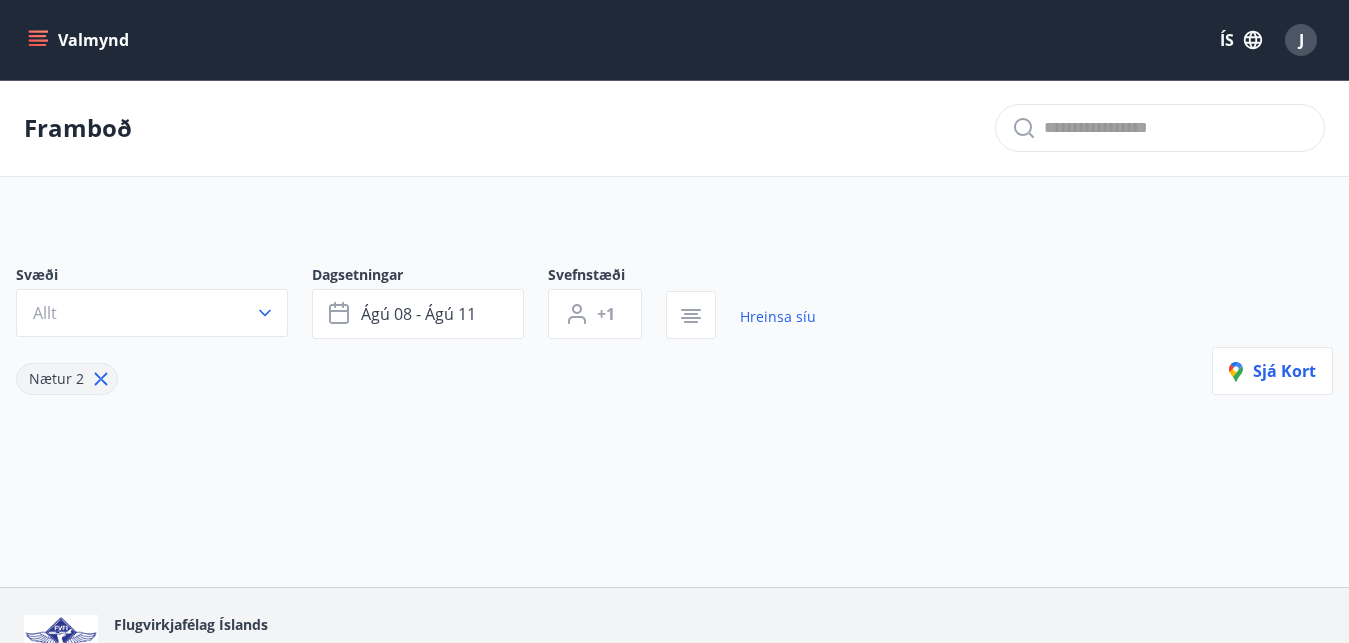 type on "*" 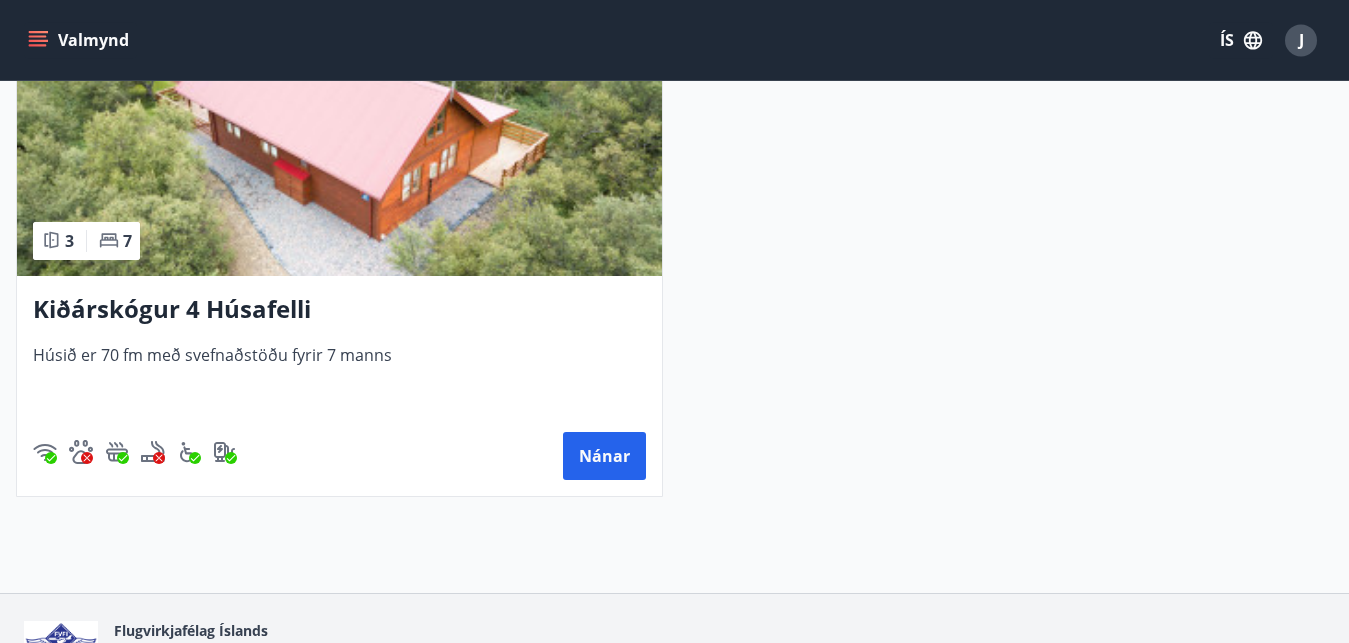 scroll, scrollTop: 514, scrollLeft: 0, axis: vertical 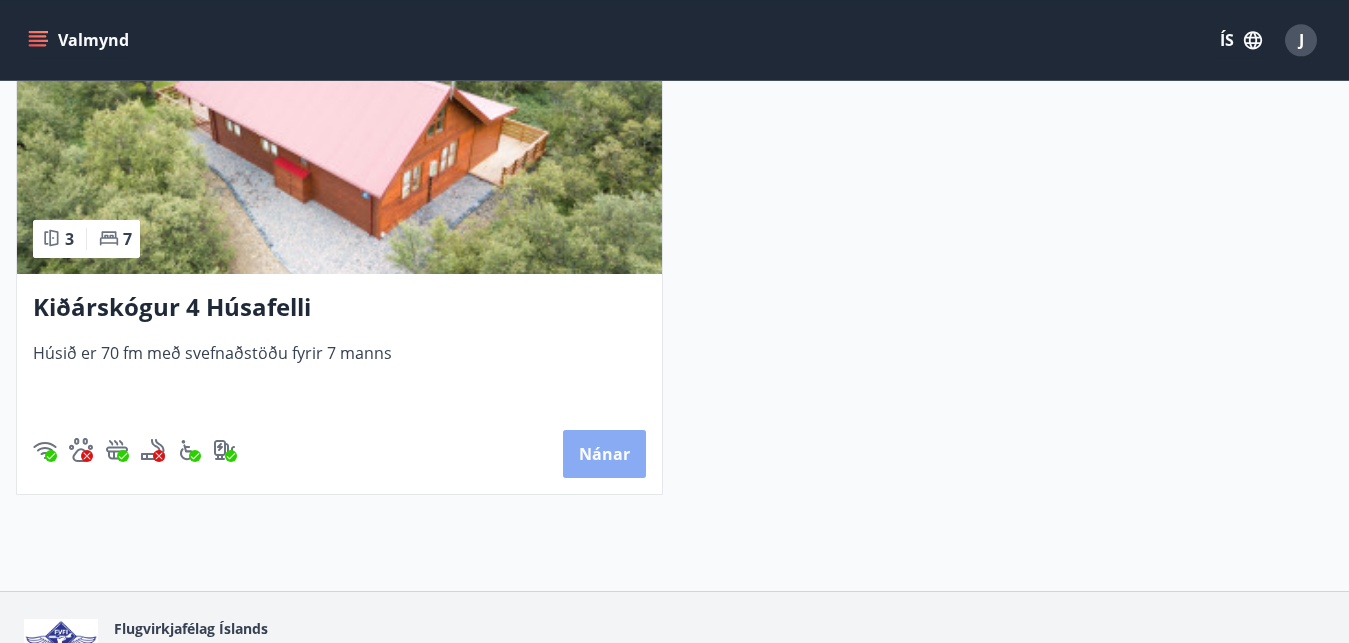 click on "Nánar" at bounding box center (604, 454) 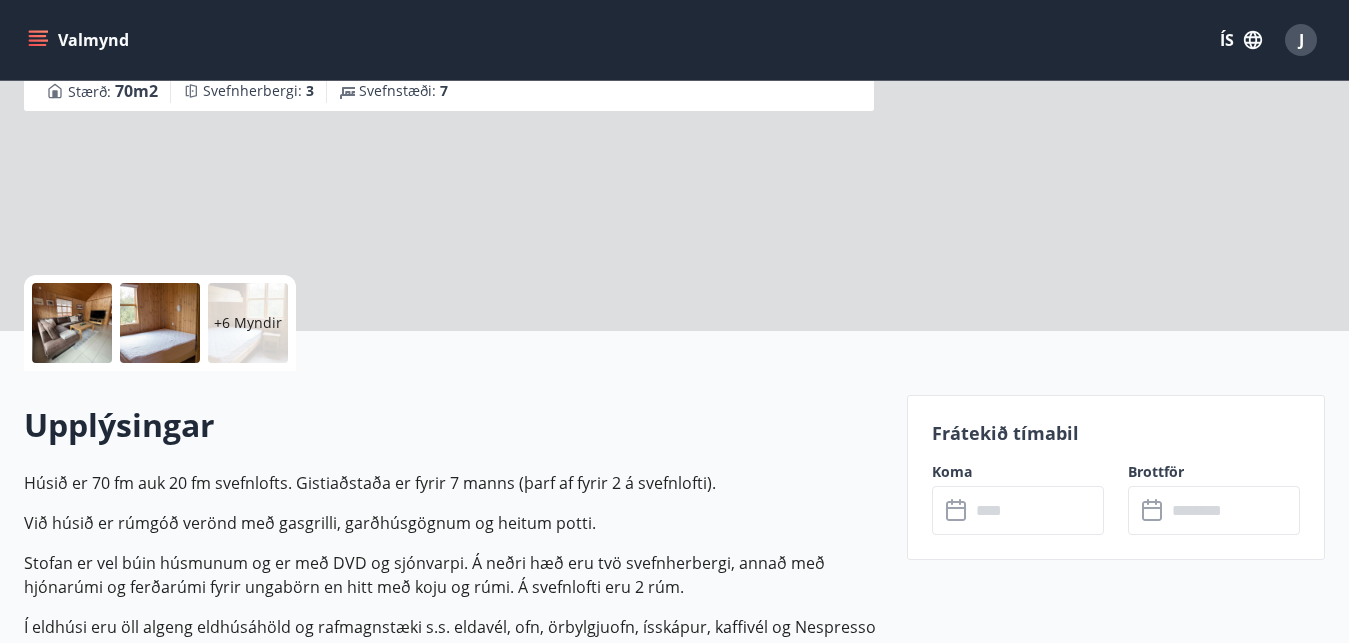scroll, scrollTop: 0, scrollLeft: 0, axis: both 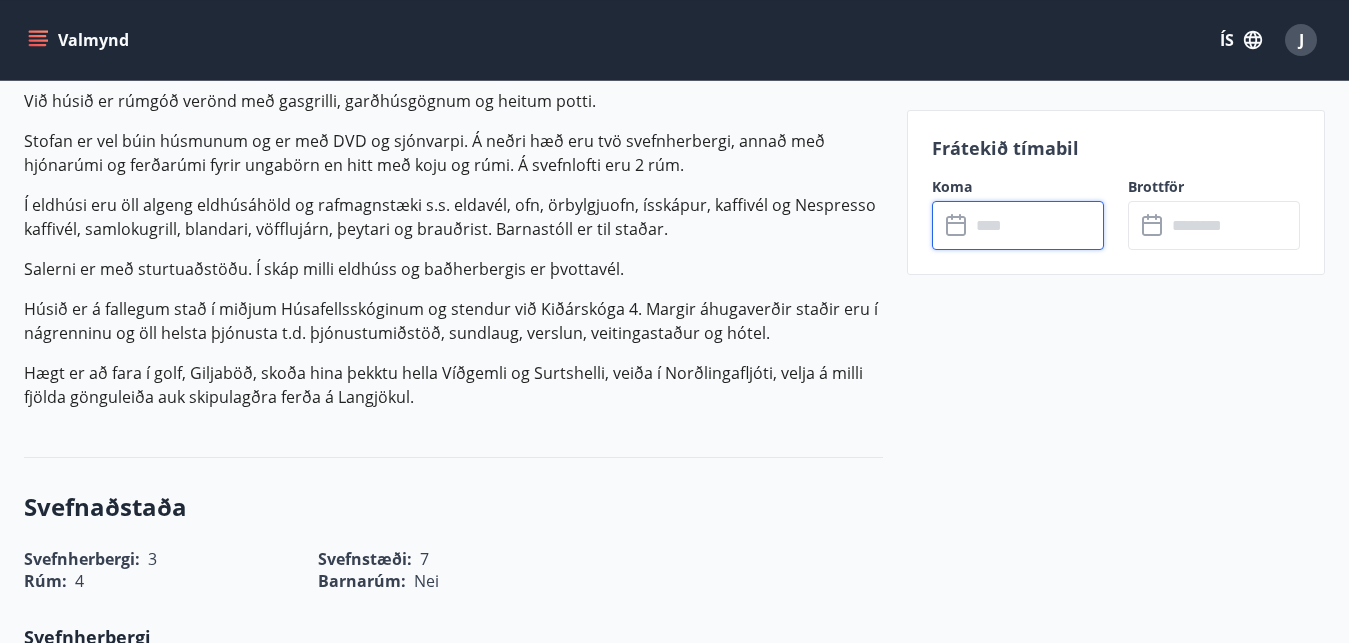 click at bounding box center [1037, 225] 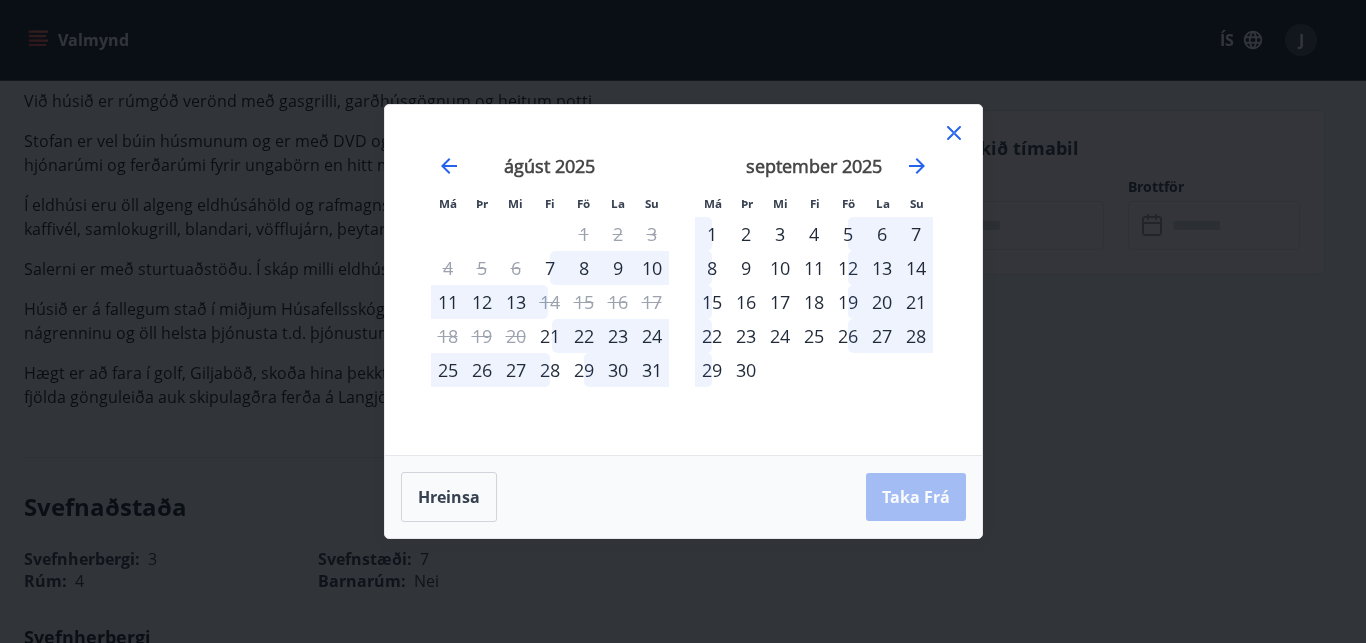 click on "8" at bounding box center [584, 268] 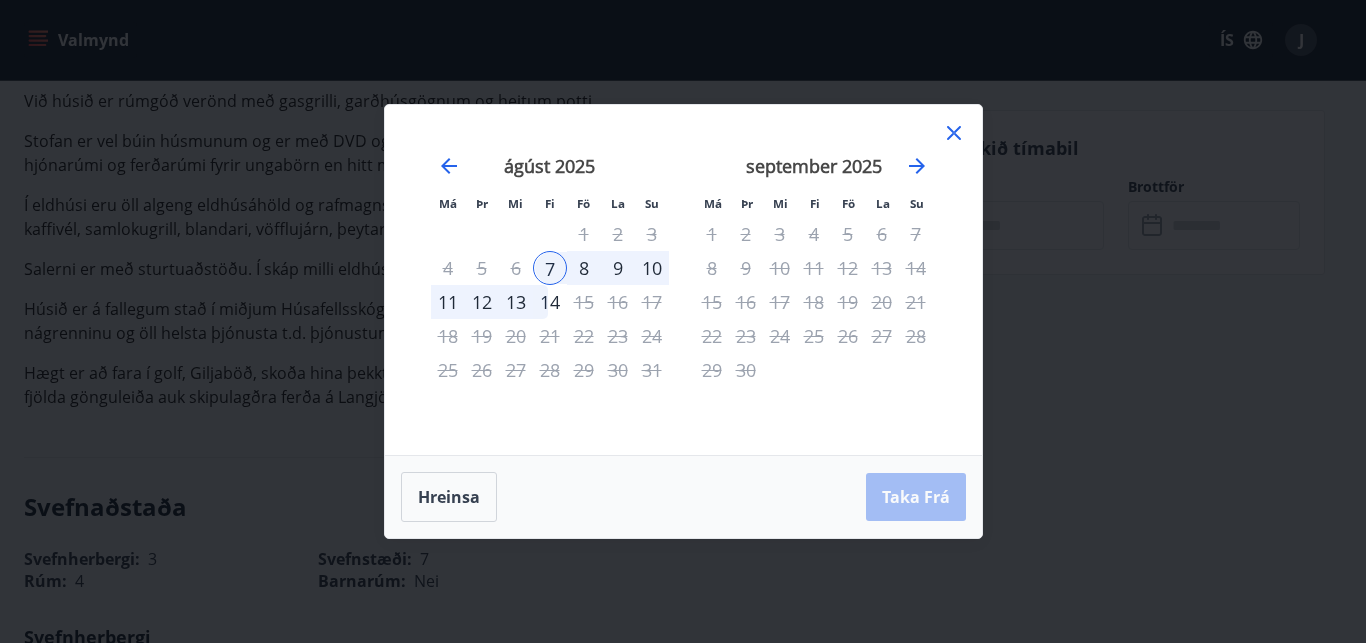 click on "8" at bounding box center (584, 268) 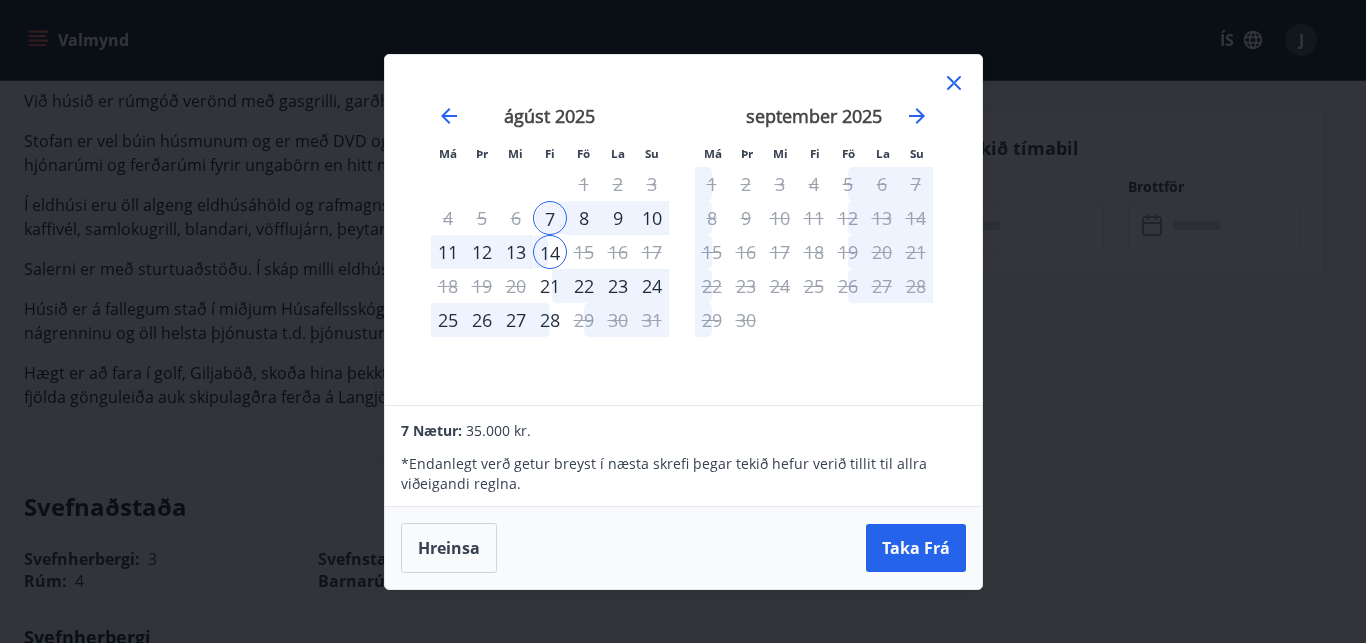 drag, startPoint x: 783, startPoint y: 357, endPoint x: 646, endPoint y: 566, distance: 249.89998 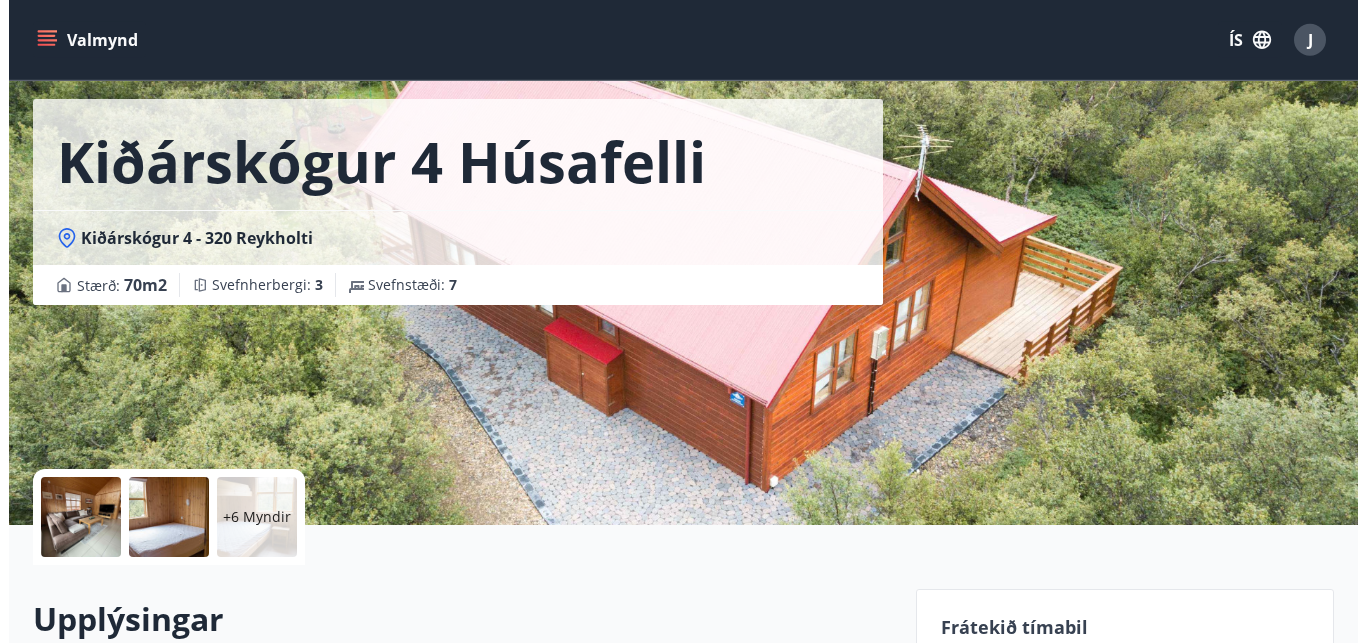 scroll, scrollTop: 0, scrollLeft: 0, axis: both 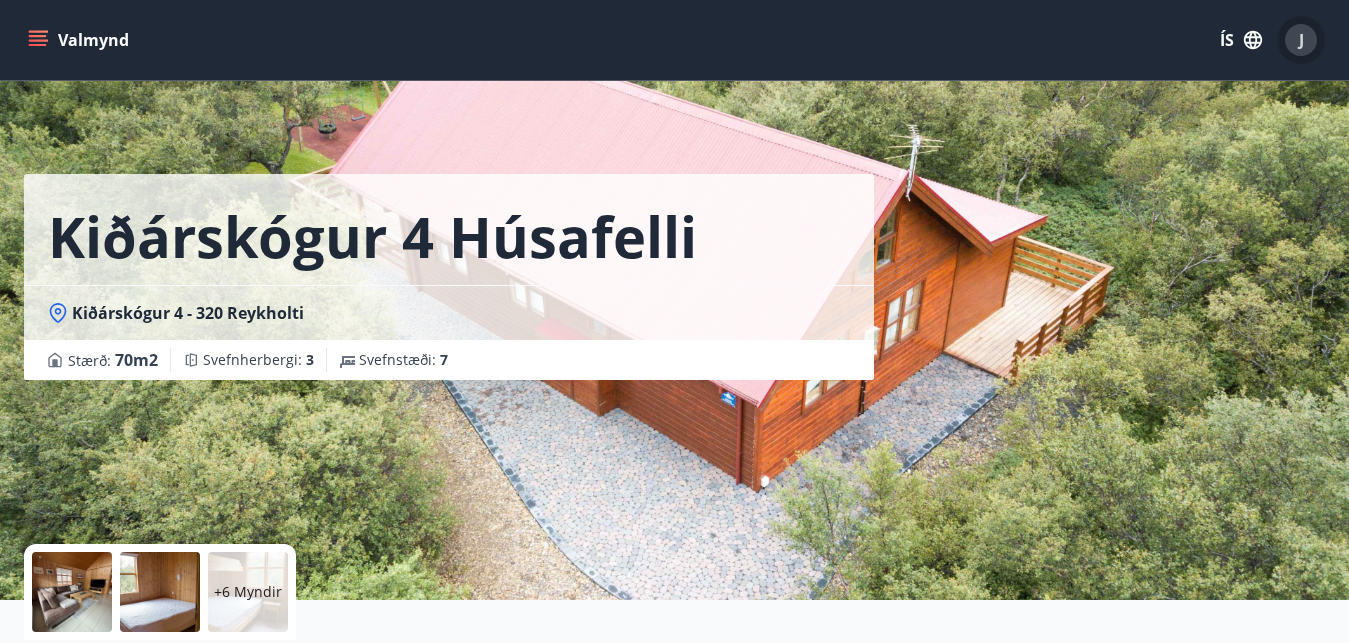 click on "J" at bounding box center [1301, 40] 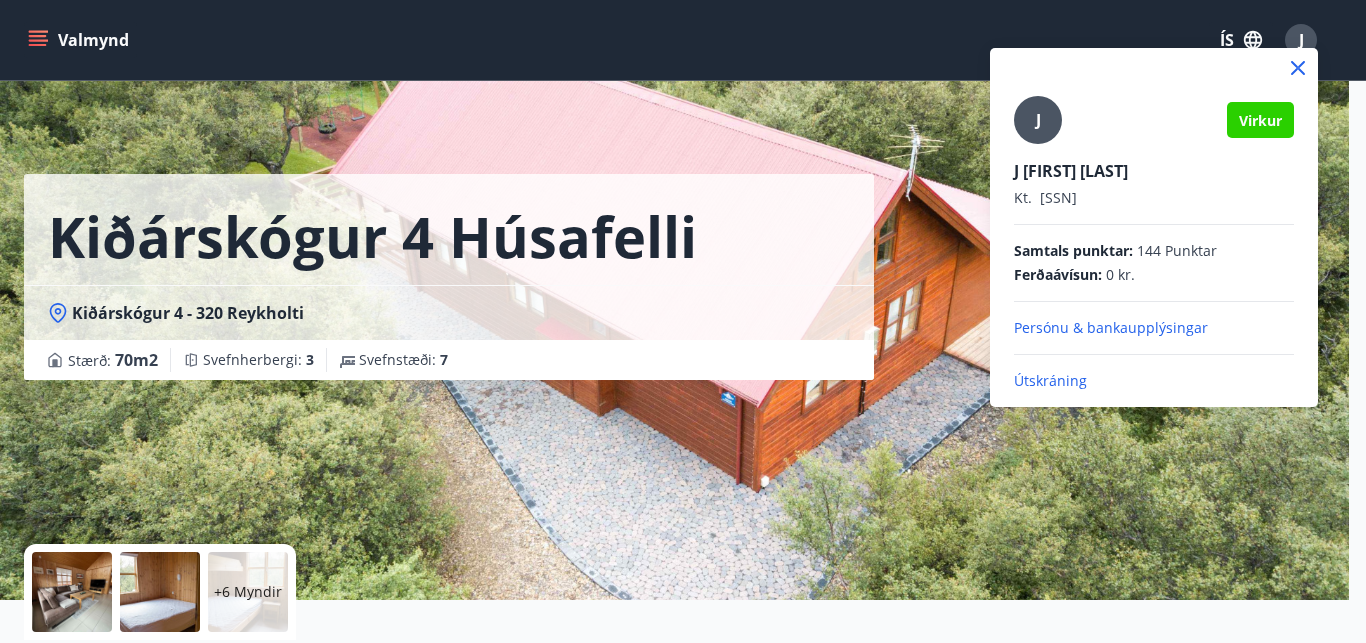 click on "Útskráning" at bounding box center (1154, 381) 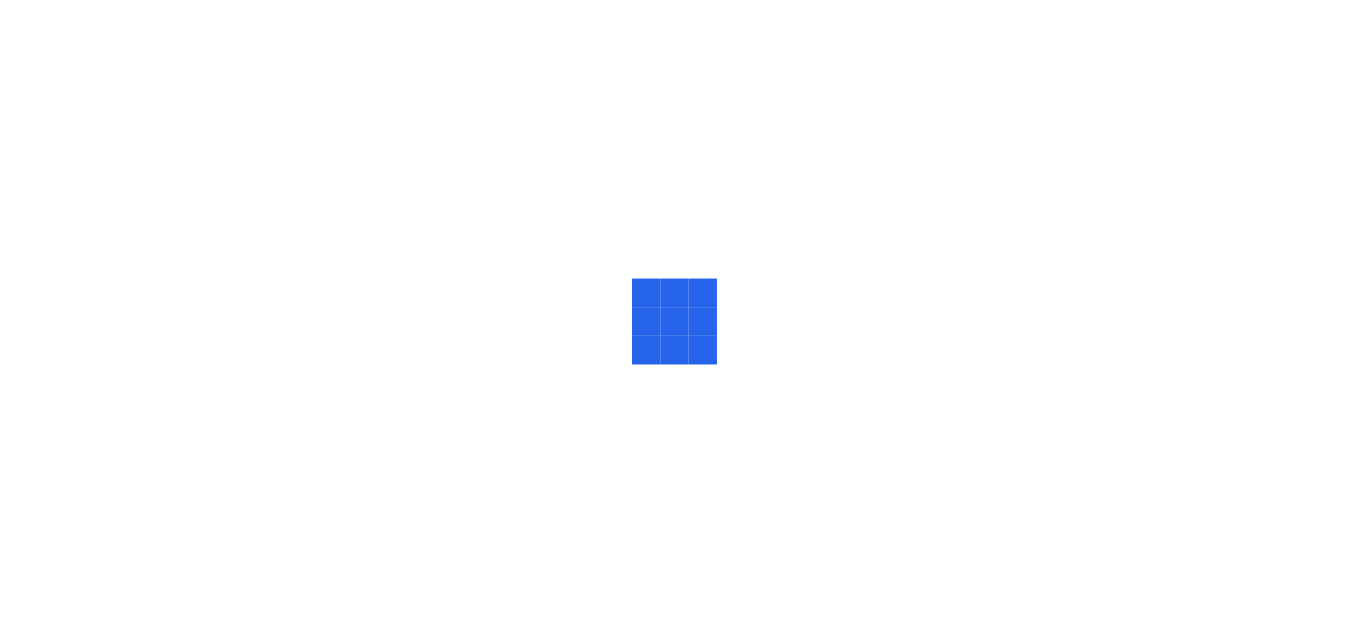 scroll, scrollTop: 0, scrollLeft: 0, axis: both 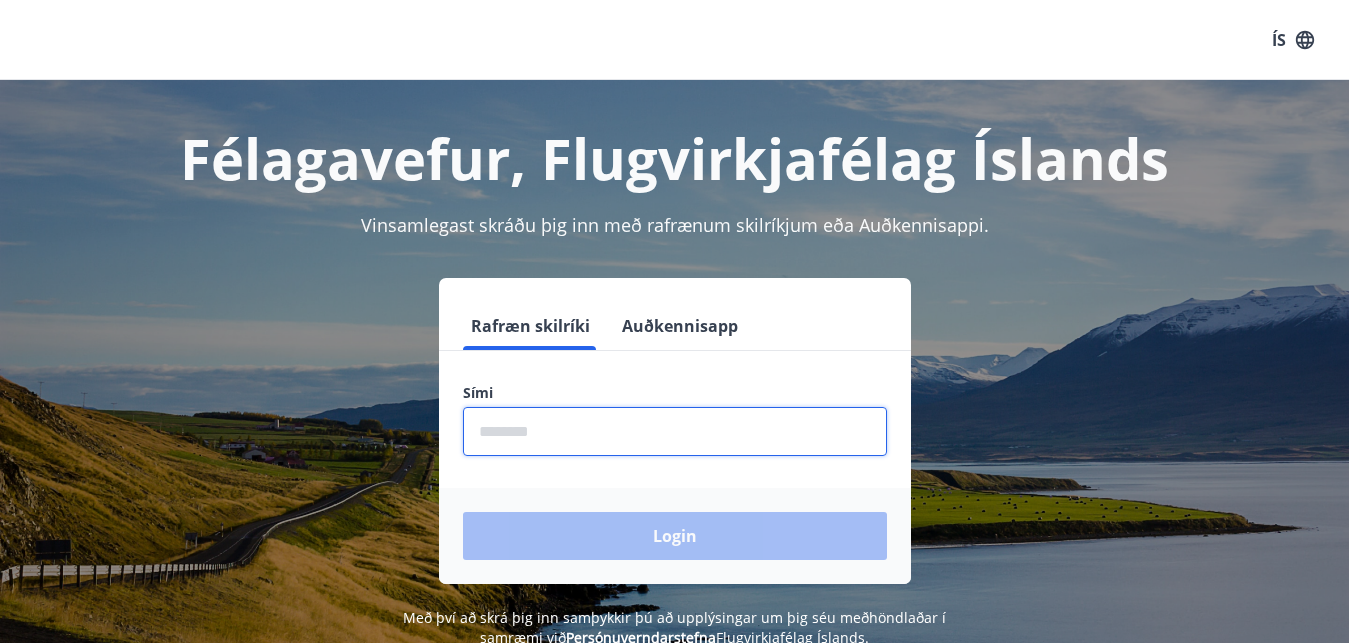 click at bounding box center [675, 431] 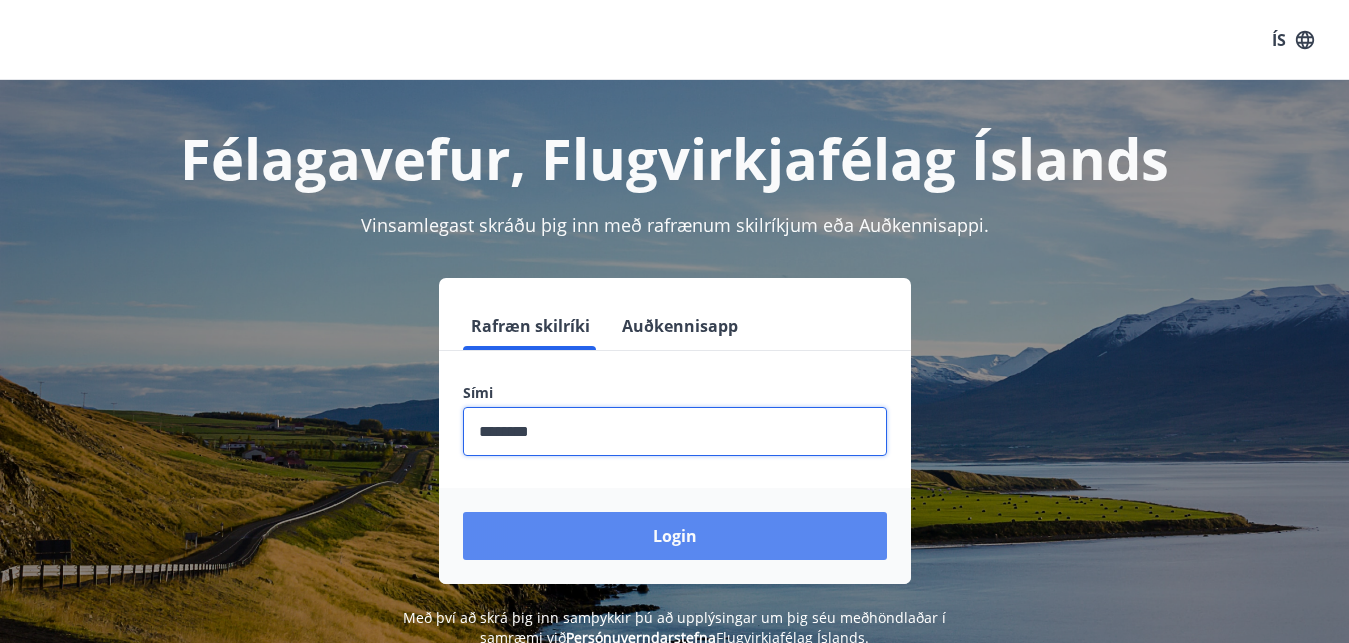 type on "********" 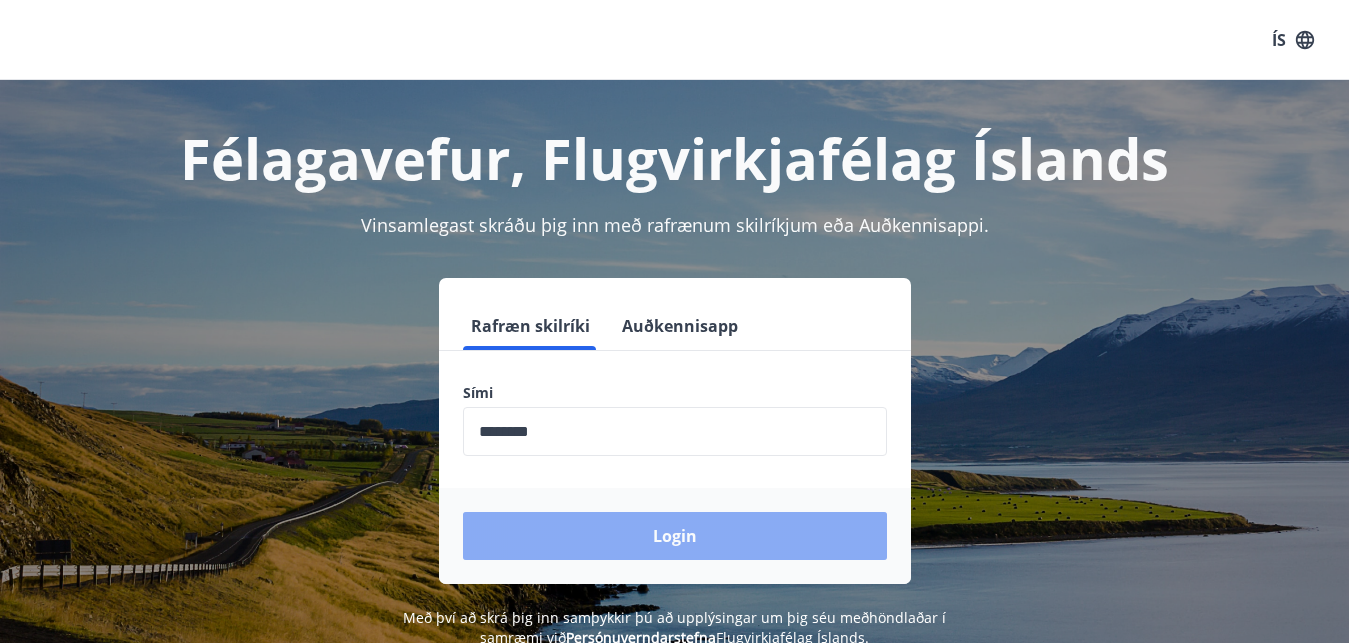 click on "Login" at bounding box center [675, 536] 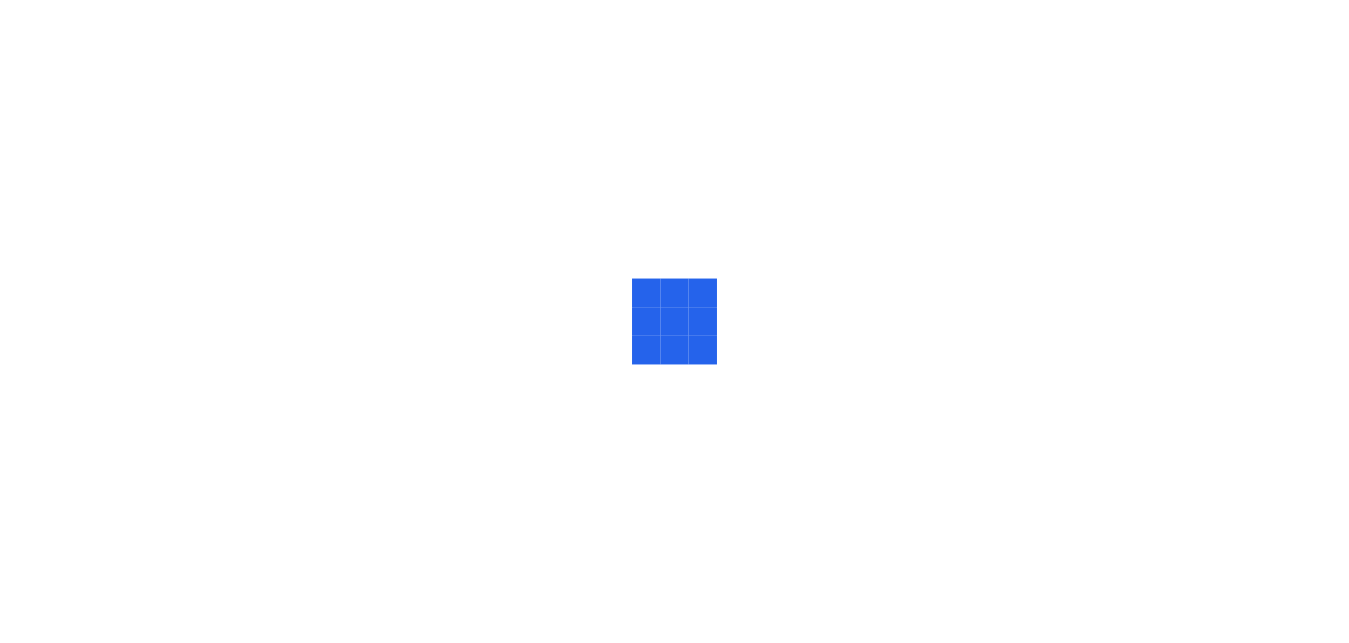 scroll, scrollTop: 0, scrollLeft: 0, axis: both 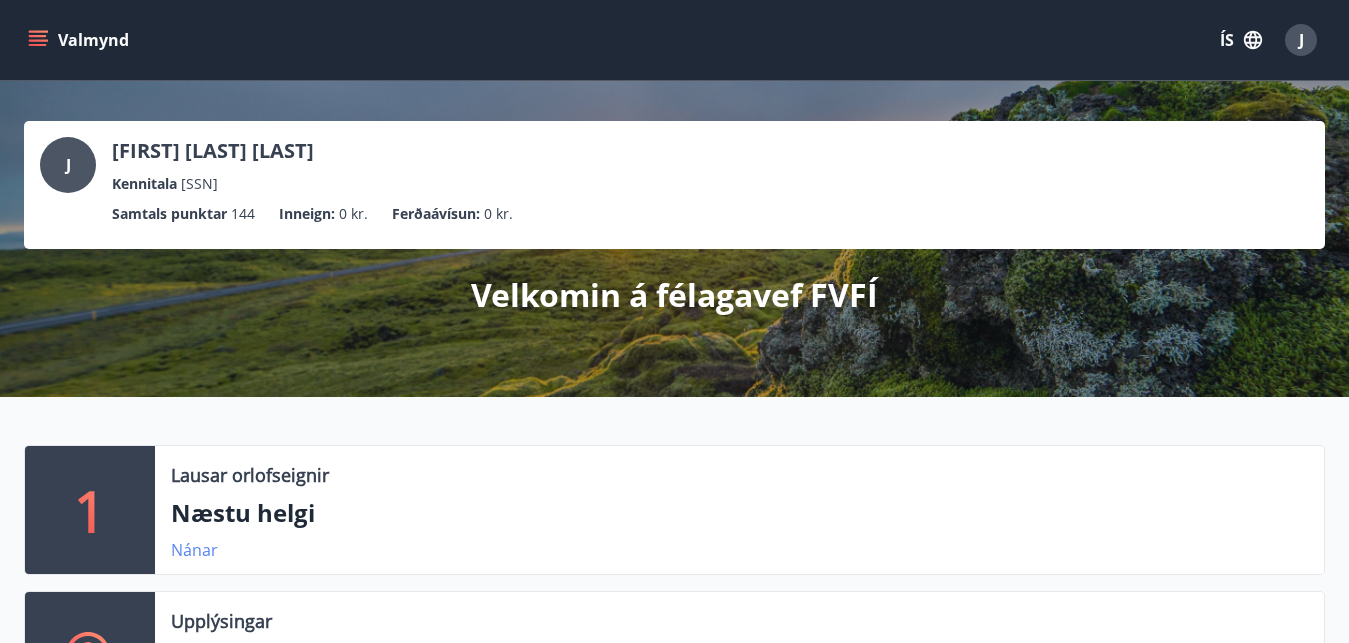 click on "Nánar" at bounding box center (194, 550) 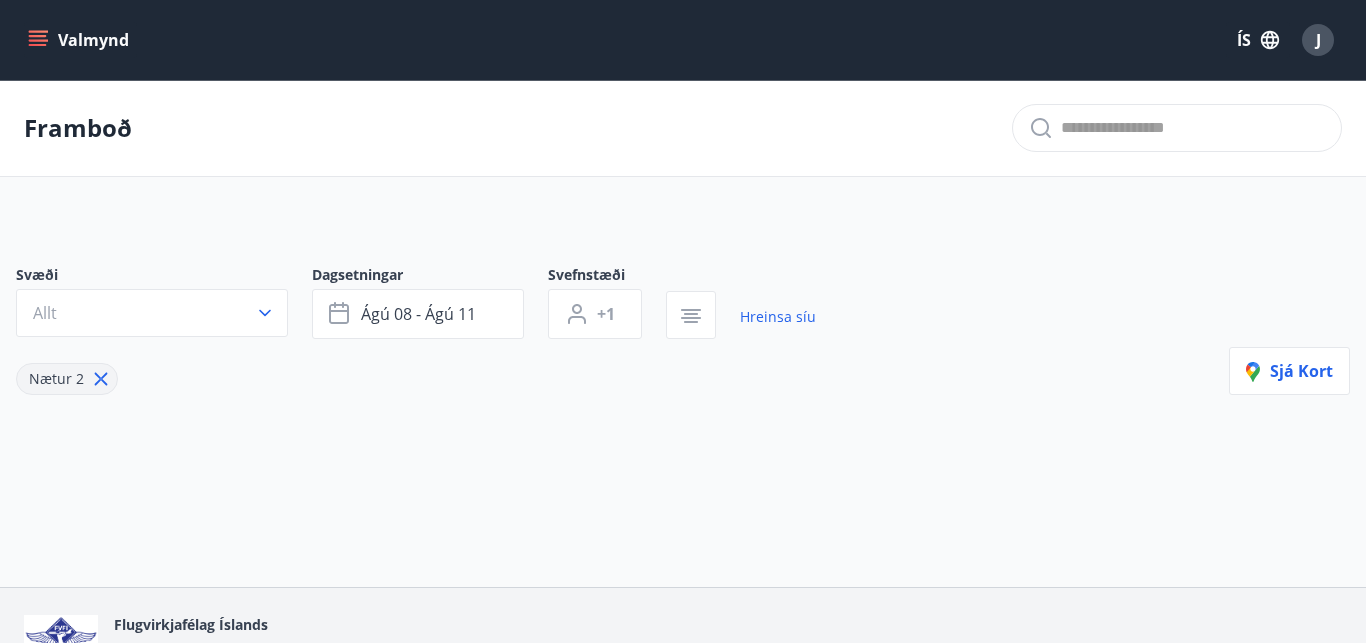 type on "*" 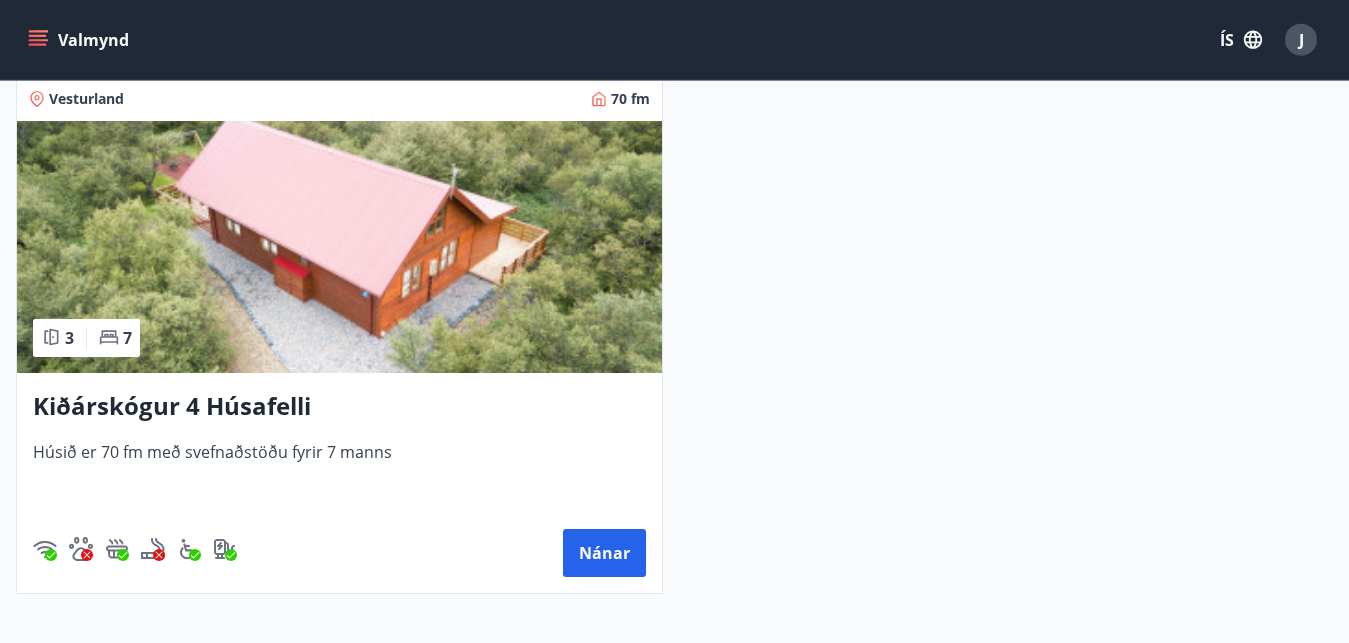 scroll, scrollTop: 417, scrollLeft: 0, axis: vertical 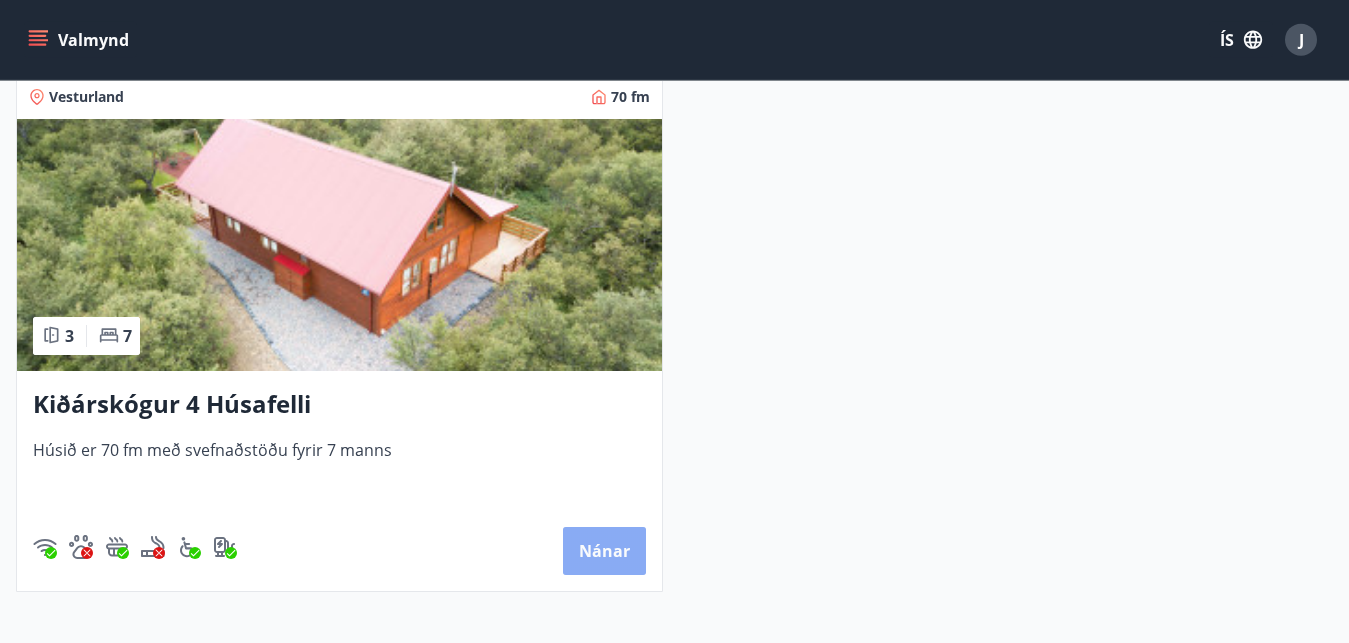 click on "Nánar" at bounding box center [604, 551] 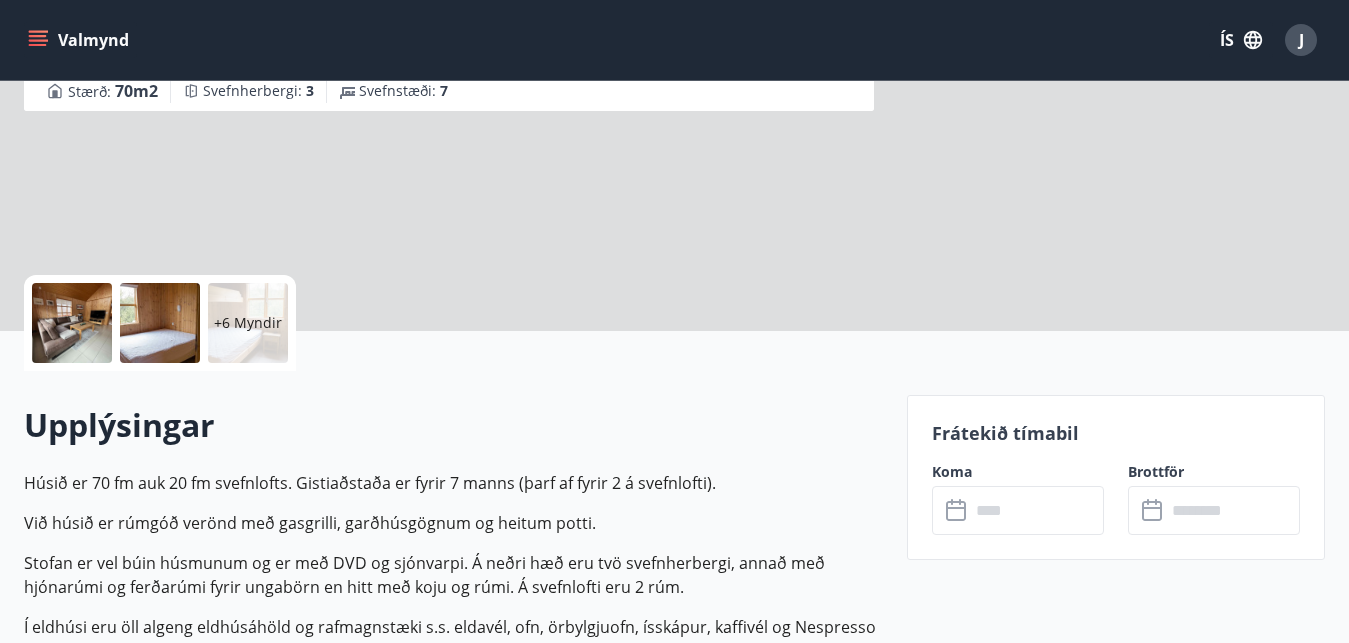 scroll, scrollTop: 0, scrollLeft: 0, axis: both 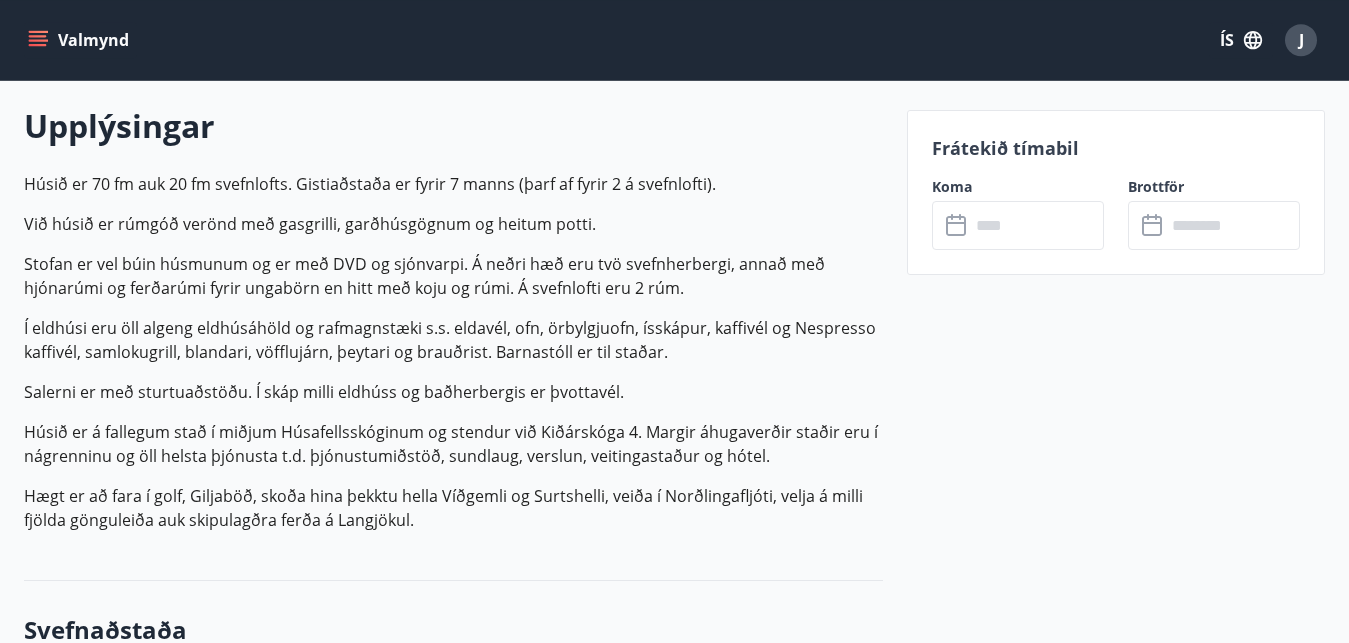 click 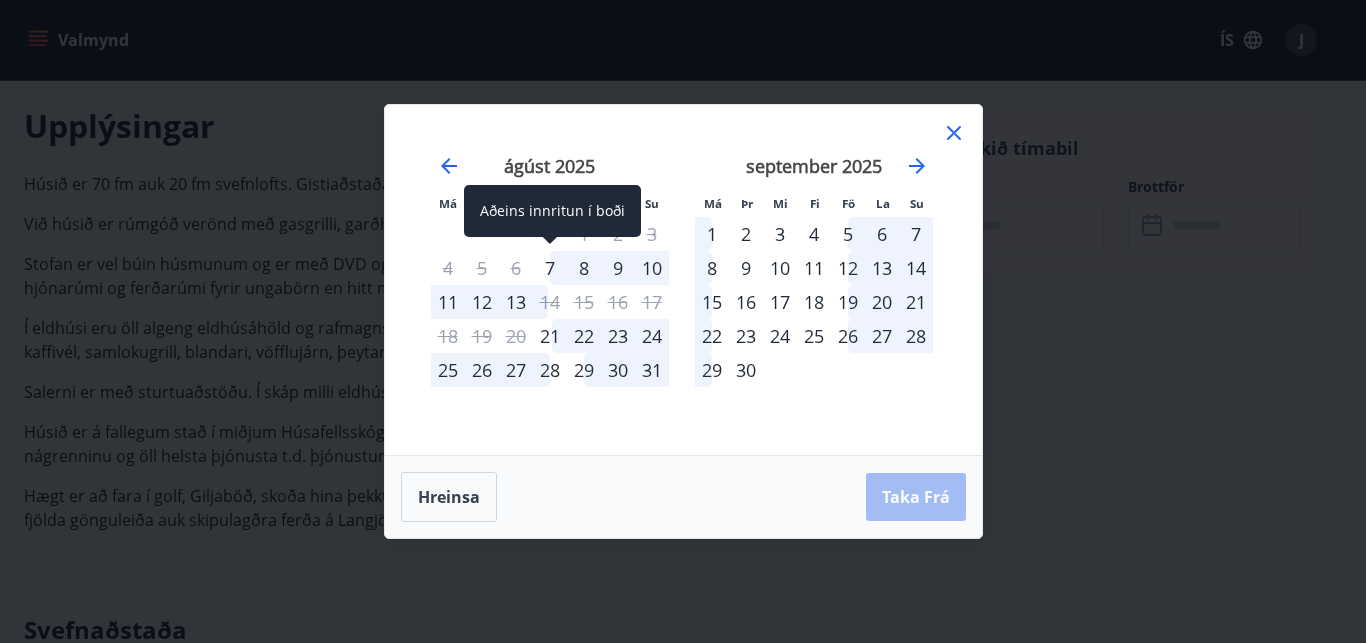 click on "7" at bounding box center [550, 268] 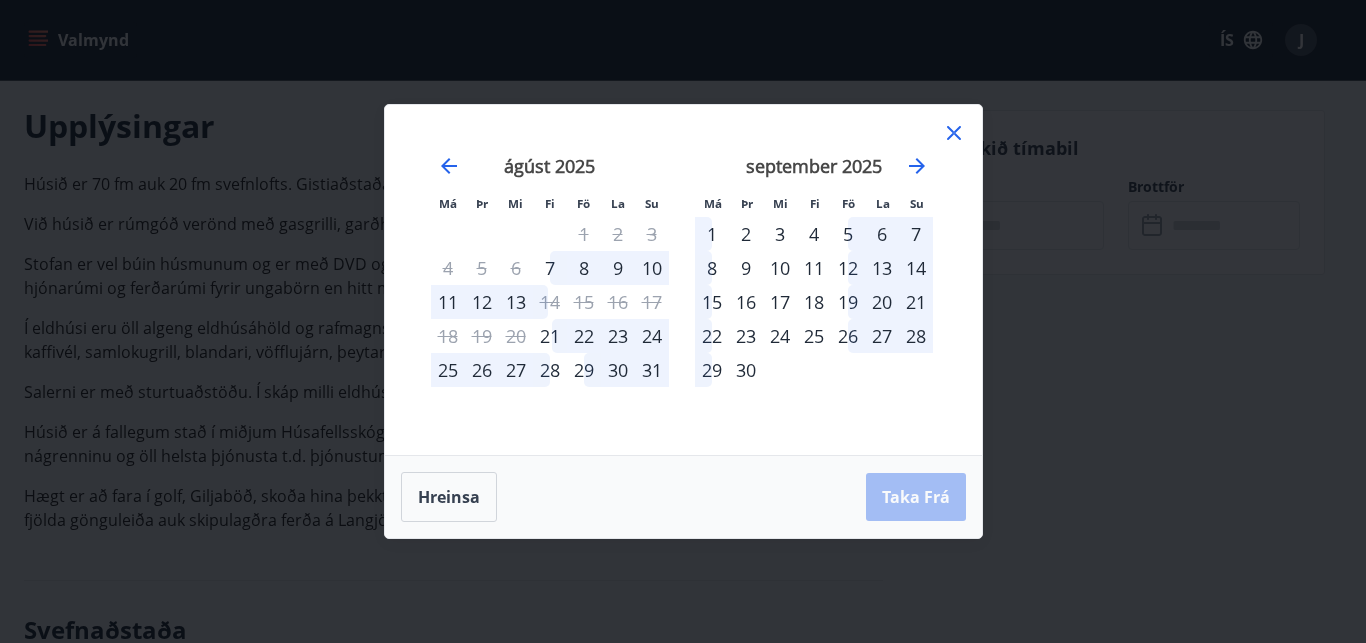 click on "8" at bounding box center [584, 268] 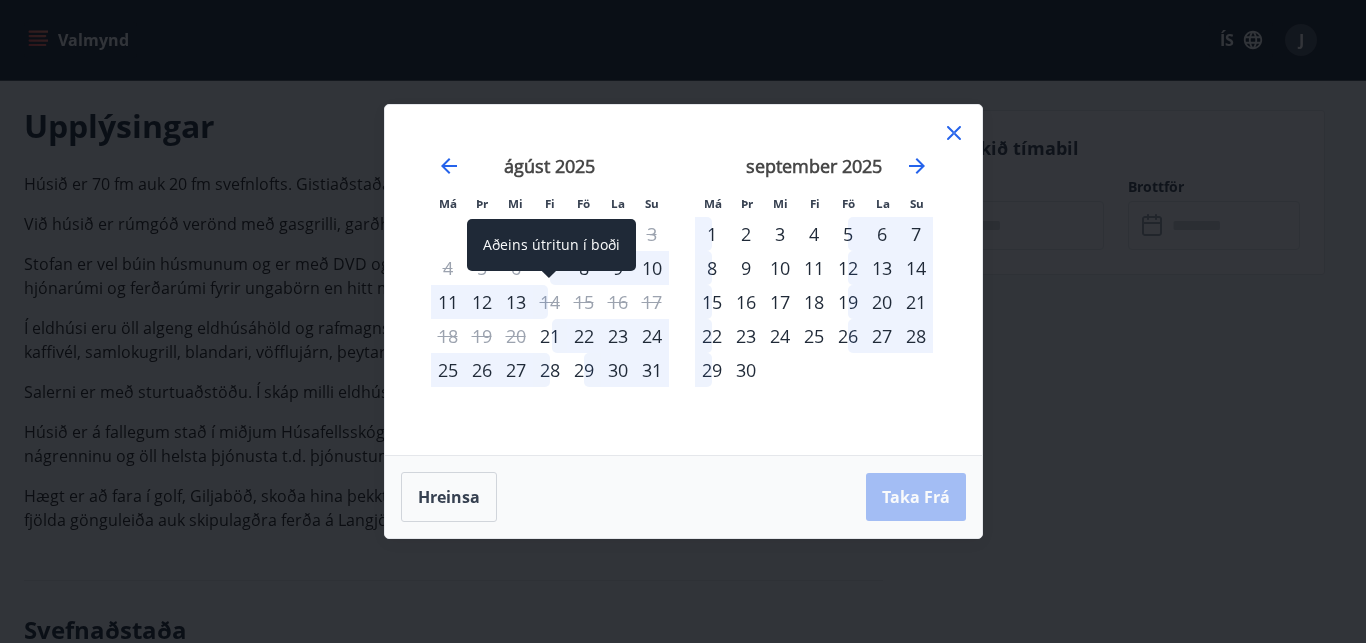 click at bounding box center (549, 276) 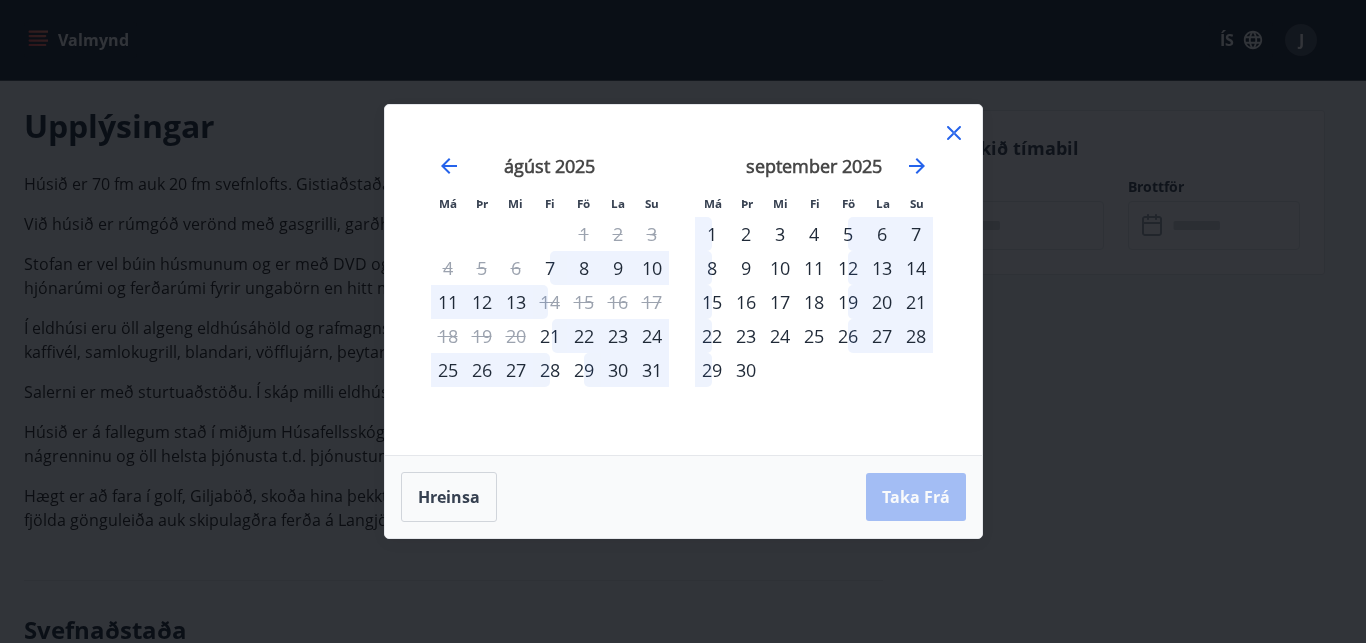 click on "8" at bounding box center (584, 268) 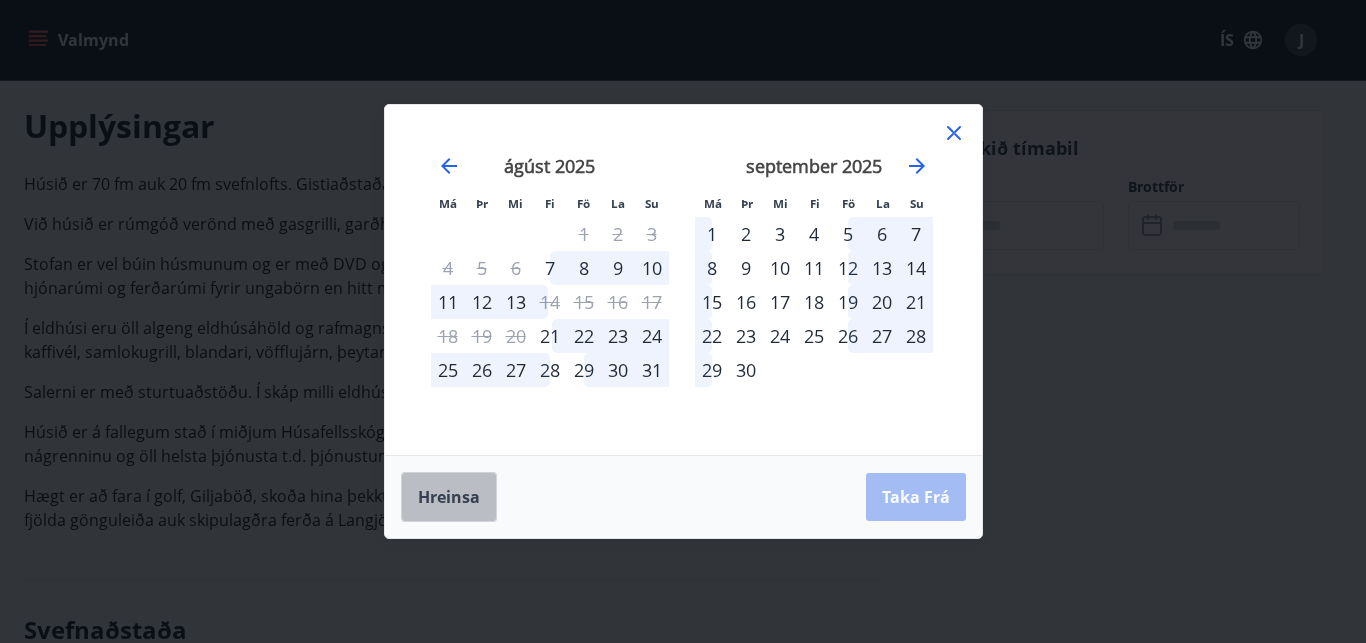 click on "Hreinsa" at bounding box center [449, 497] 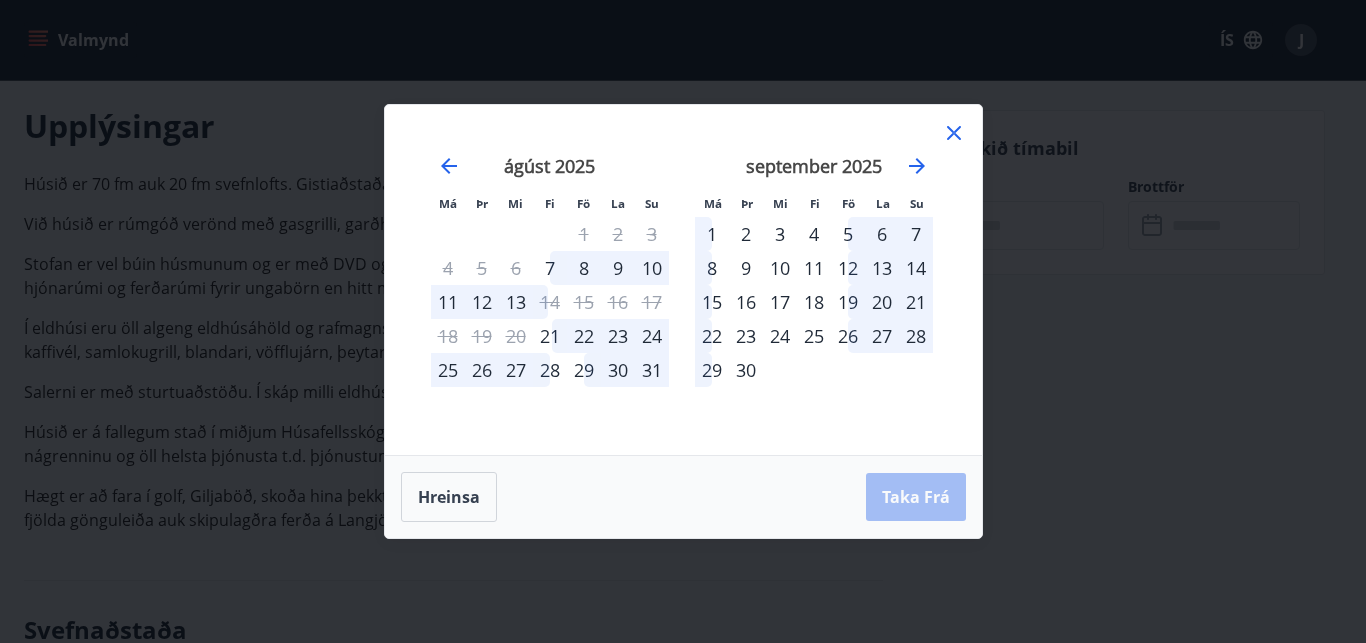 click on "8" at bounding box center [584, 268] 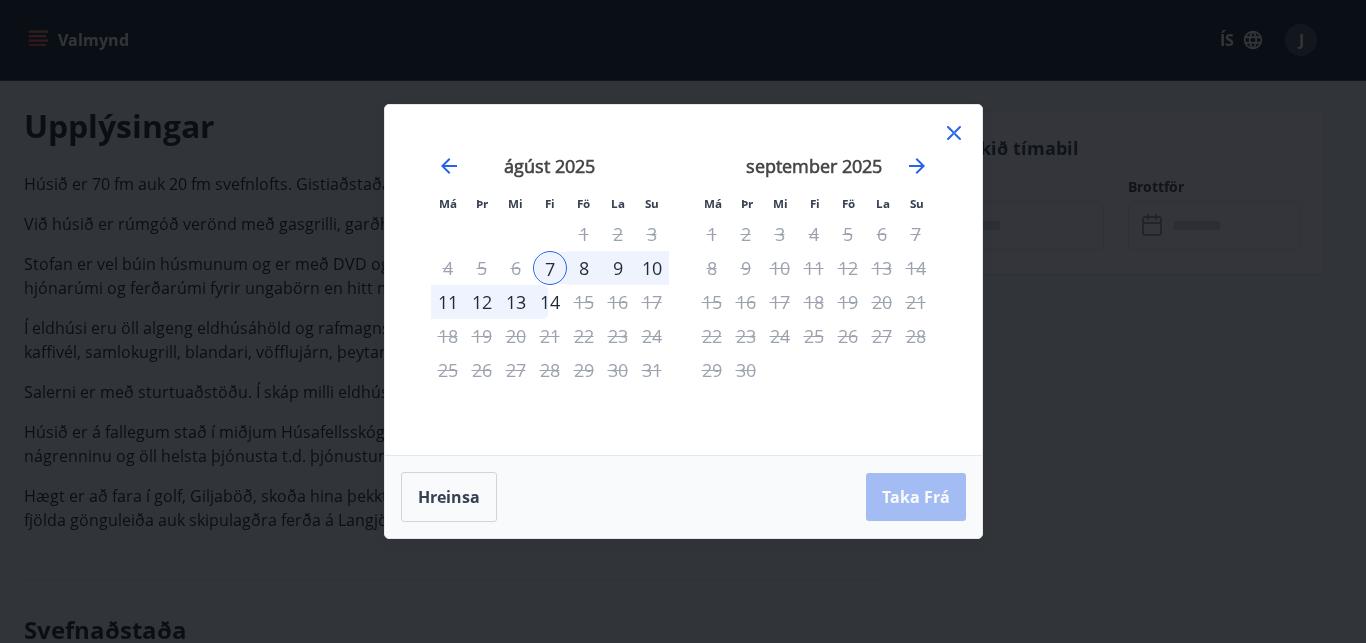 click on "13" at bounding box center (516, 302) 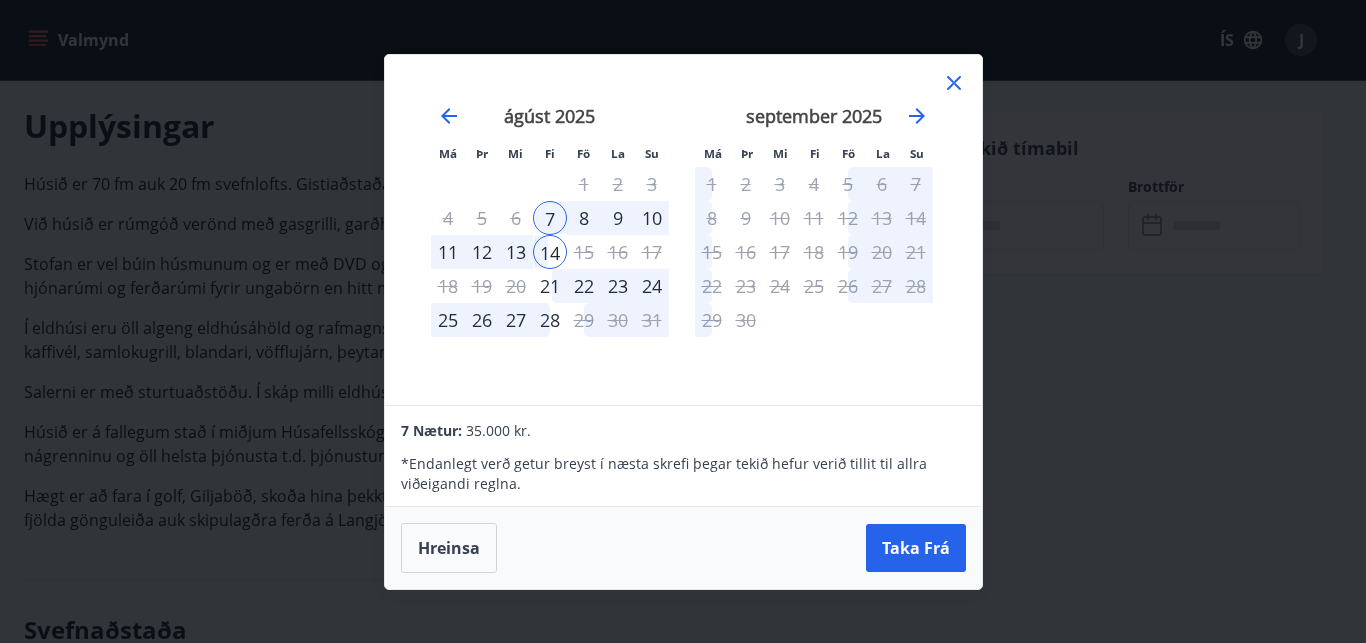 click on "10" at bounding box center (652, 218) 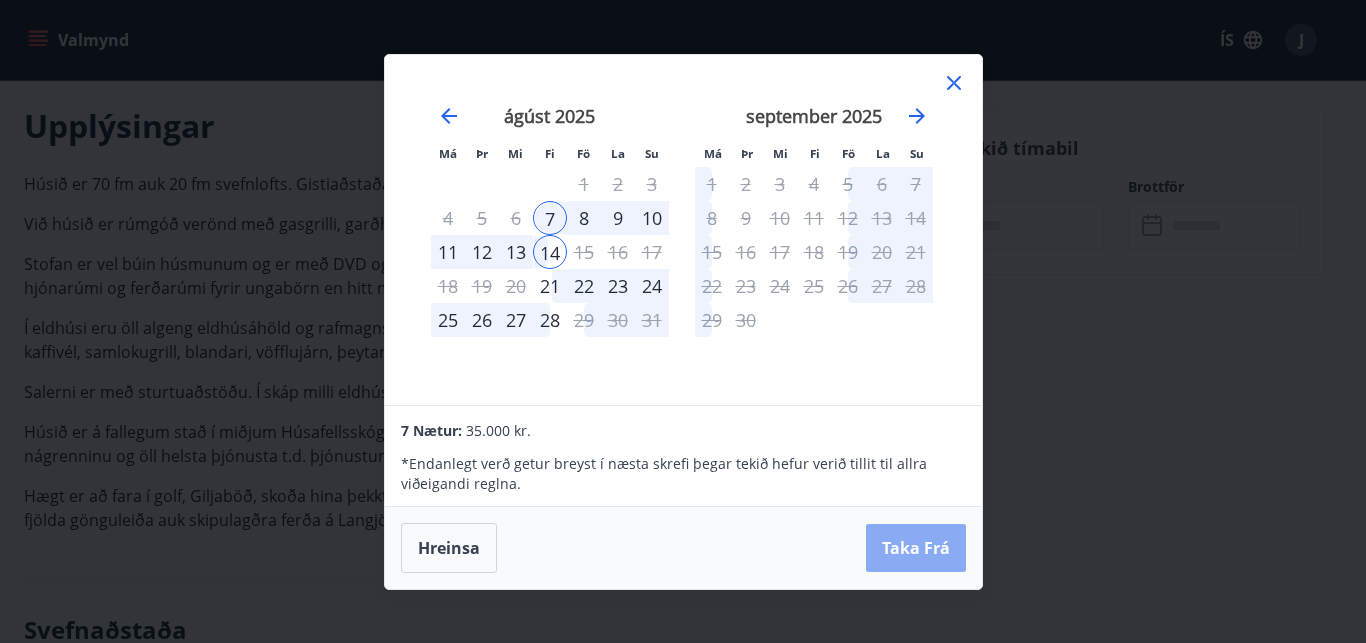 click on "Taka Frá" at bounding box center [916, 548] 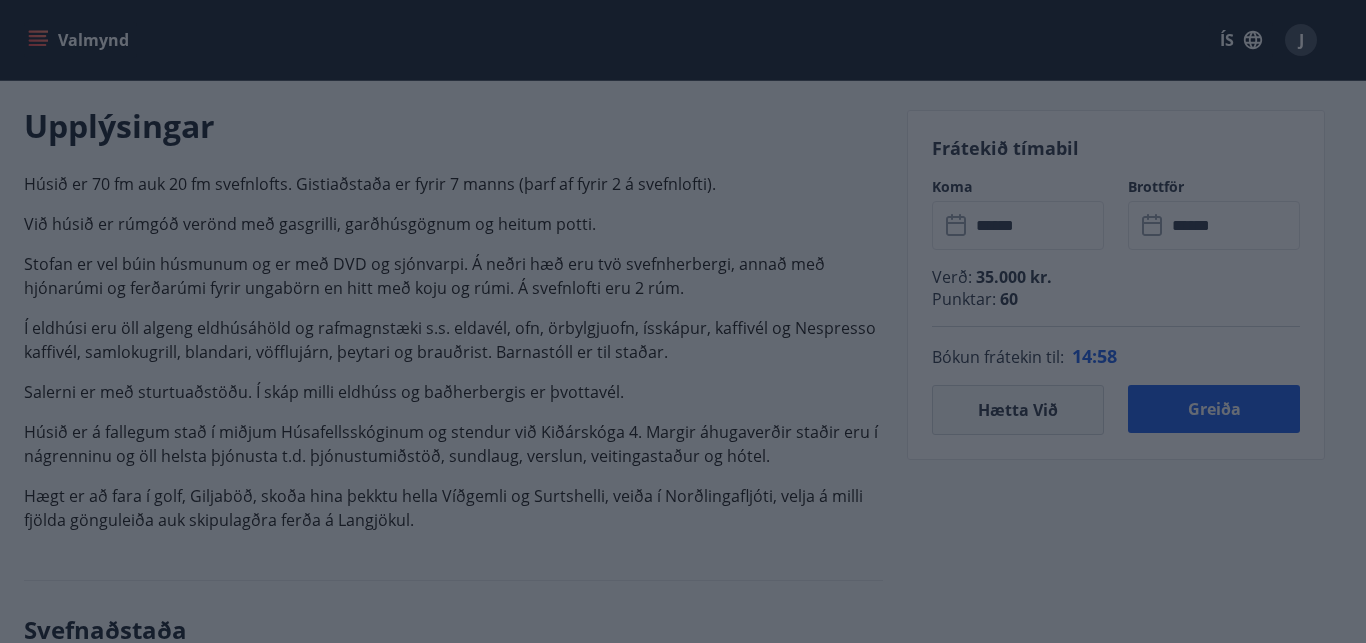 type on "******" 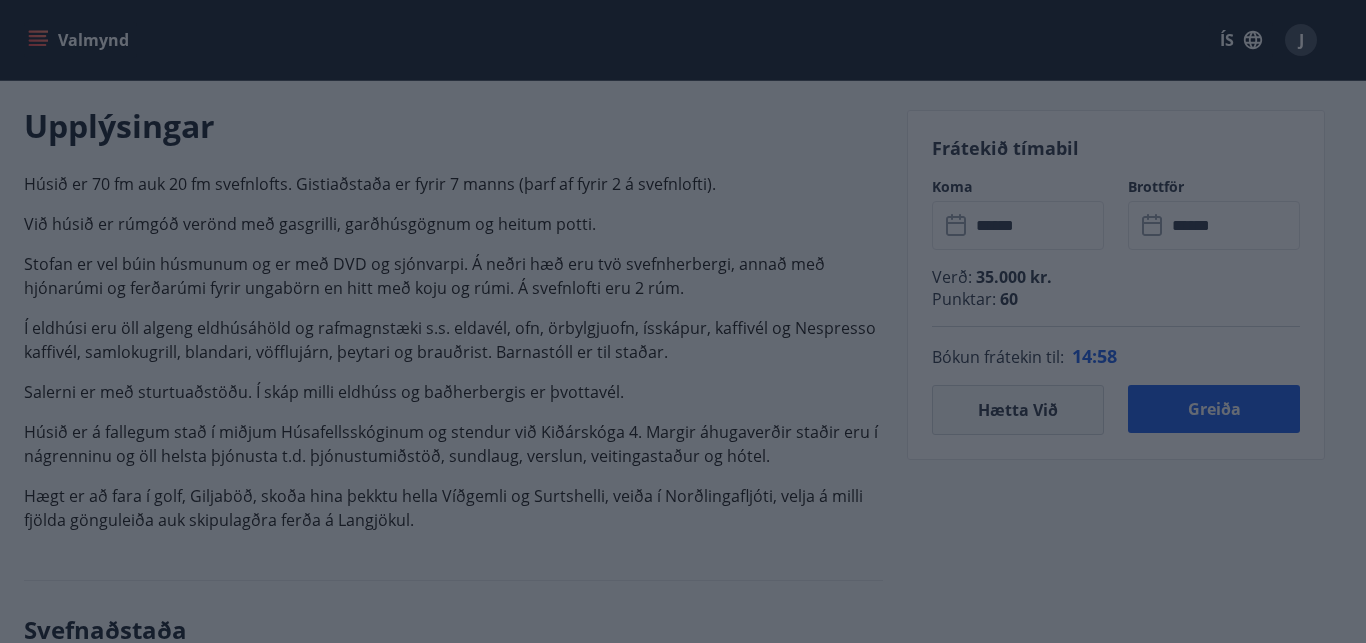 type on "******" 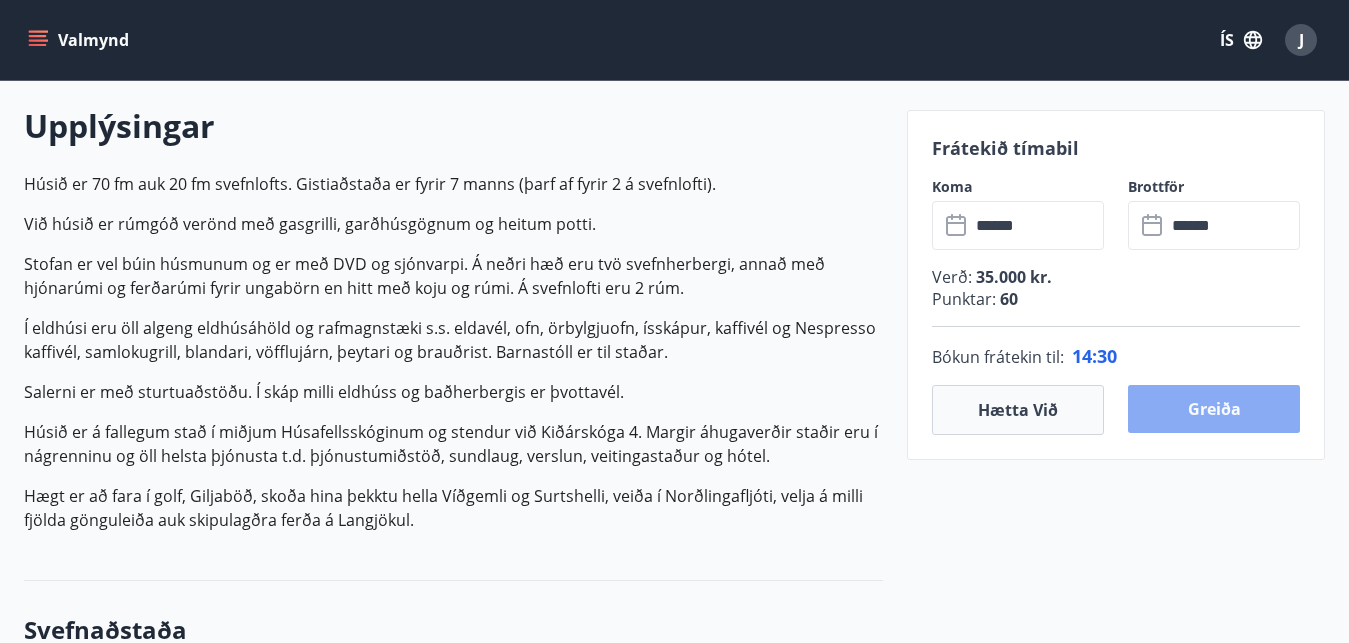 click on "Greiða" at bounding box center (1214, 409) 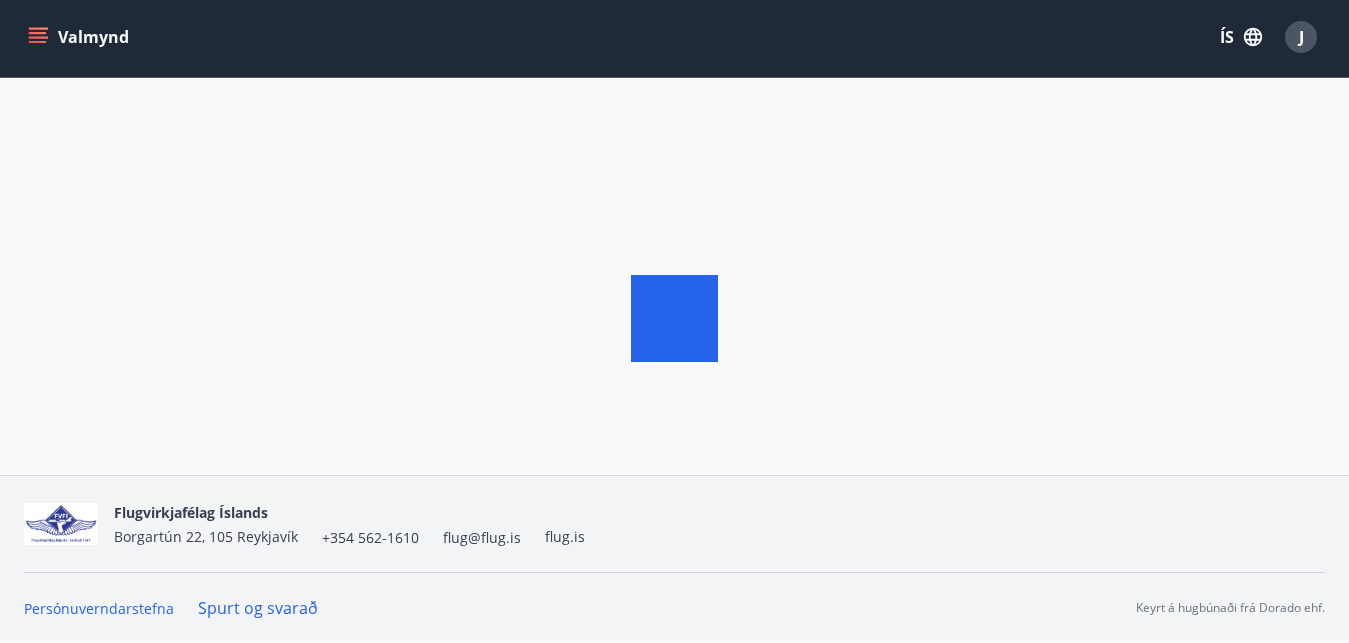 scroll, scrollTop: 3, scrollLeft: 0, axis: vertical 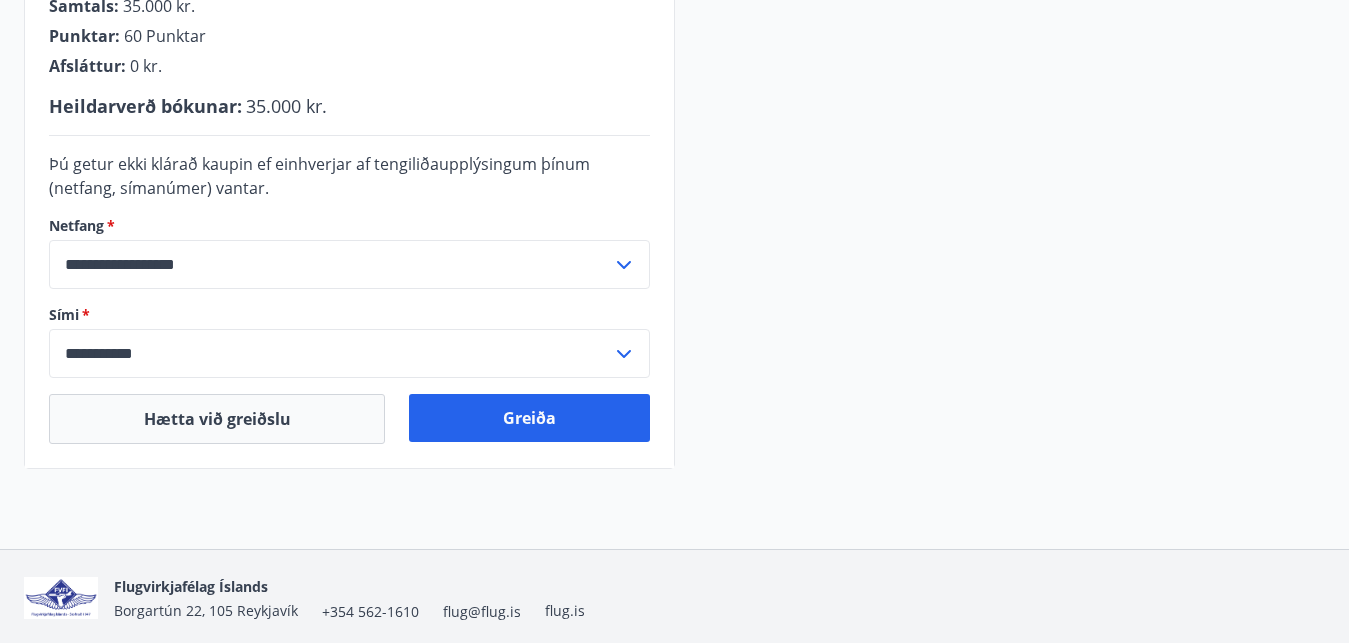 click 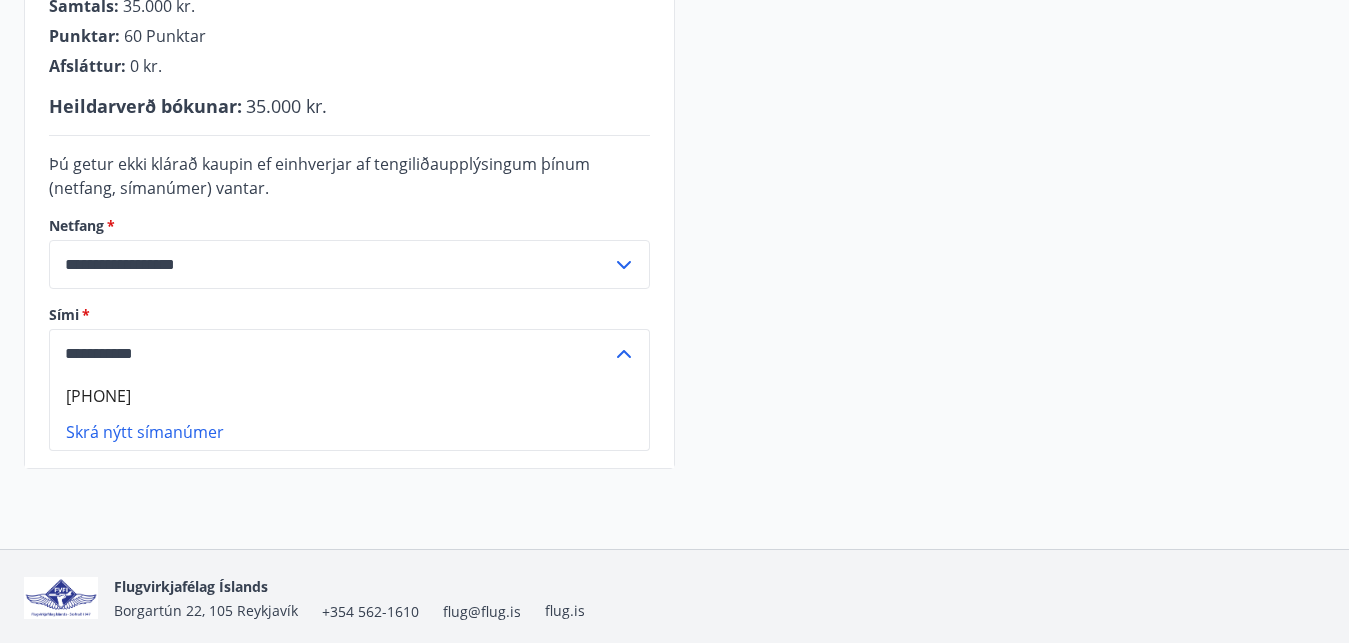click on "**********" at bounding box center [330, 353] 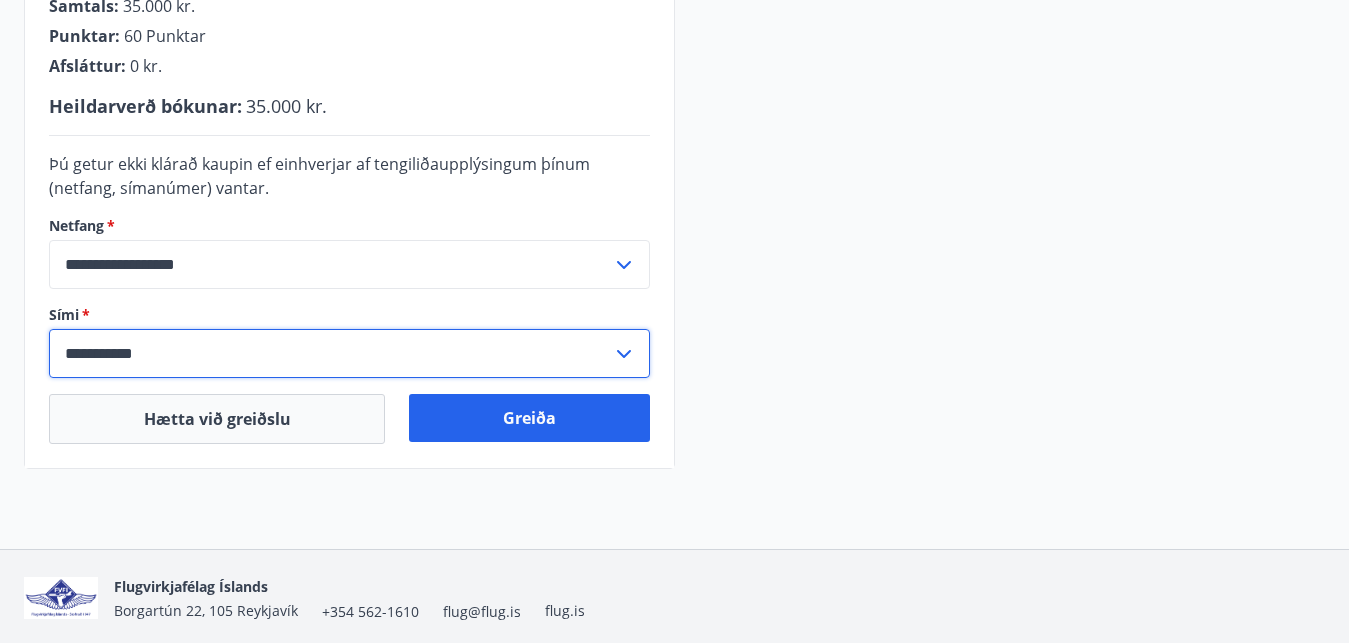 click on "**********" at bounding box center [330, 353] 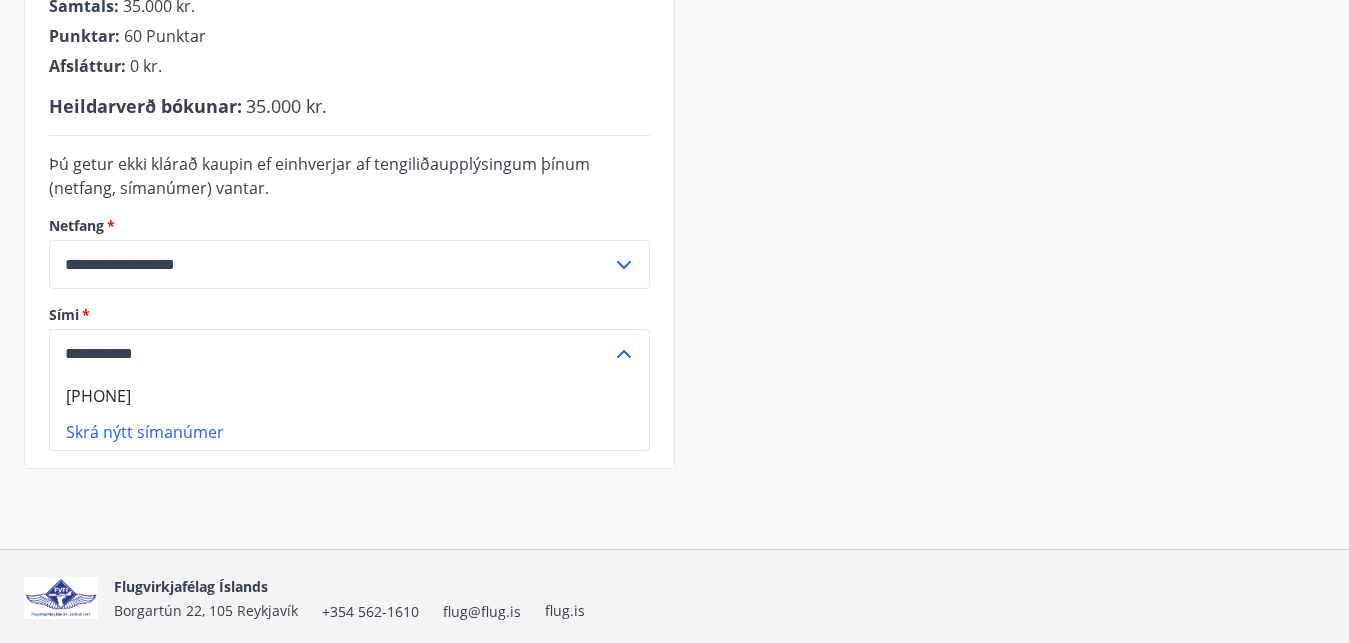 type on "**********" 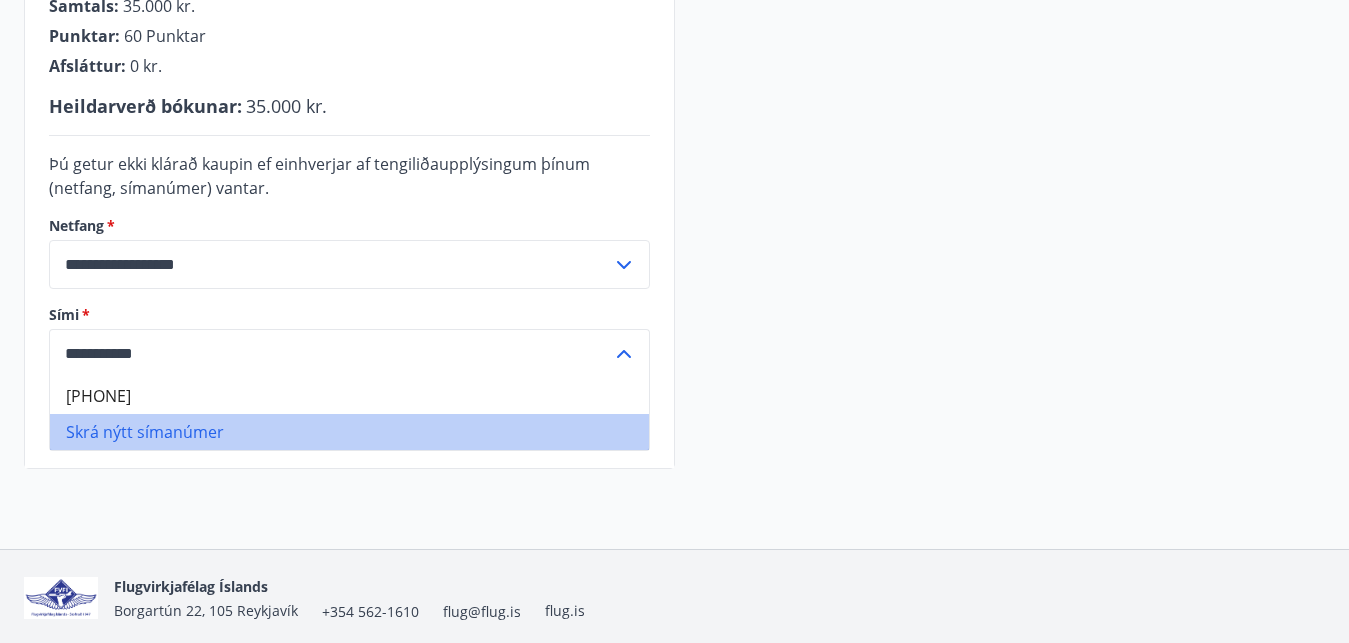 click on "Skrá nýtt símanúmer" at bounding box center [349, 432] 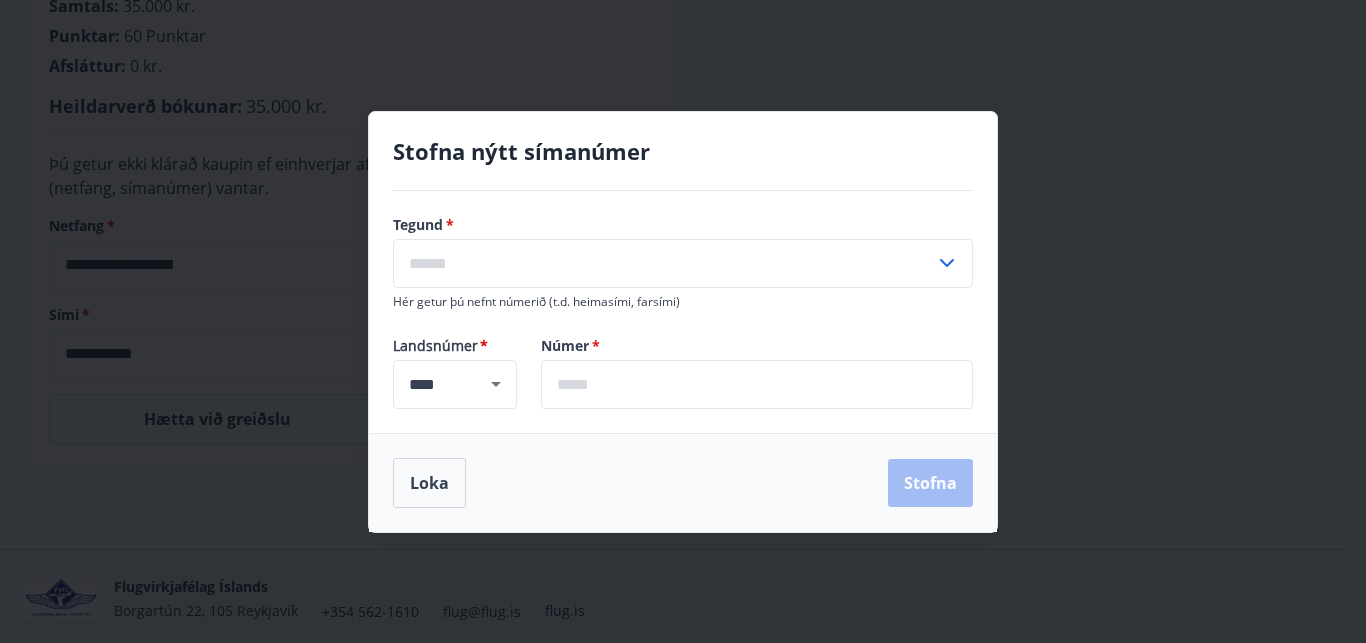 click 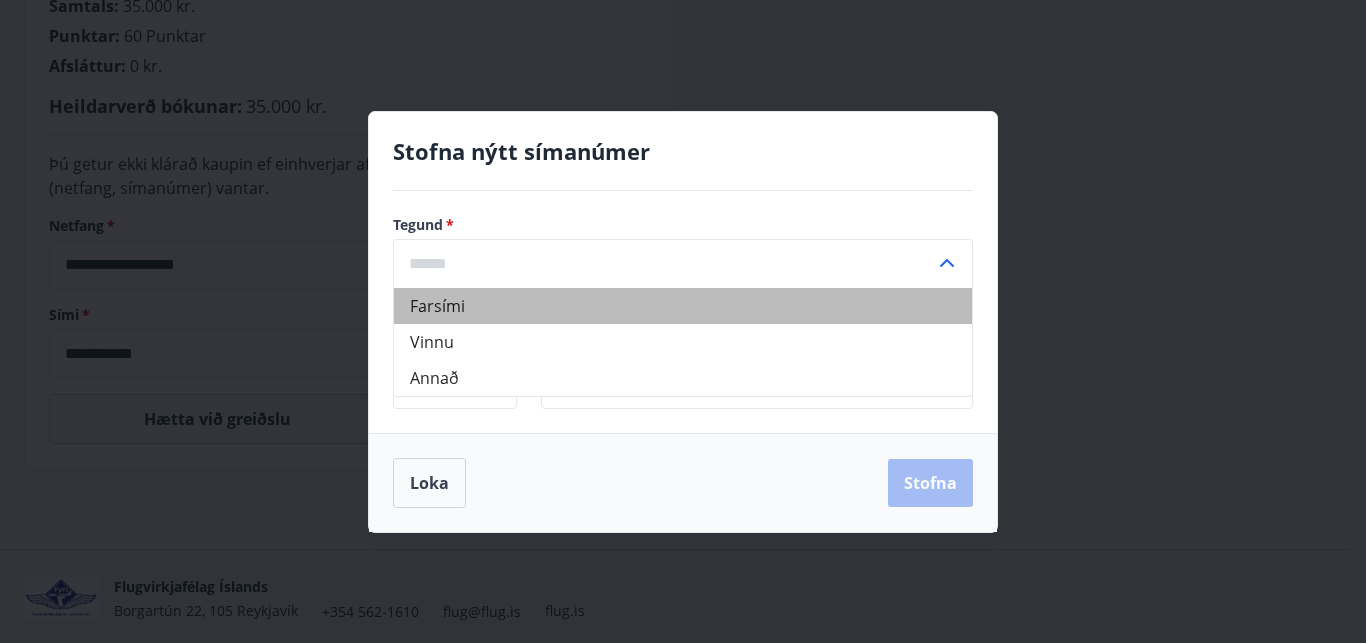 click on "Farsími" at bounding box center [683, 306] 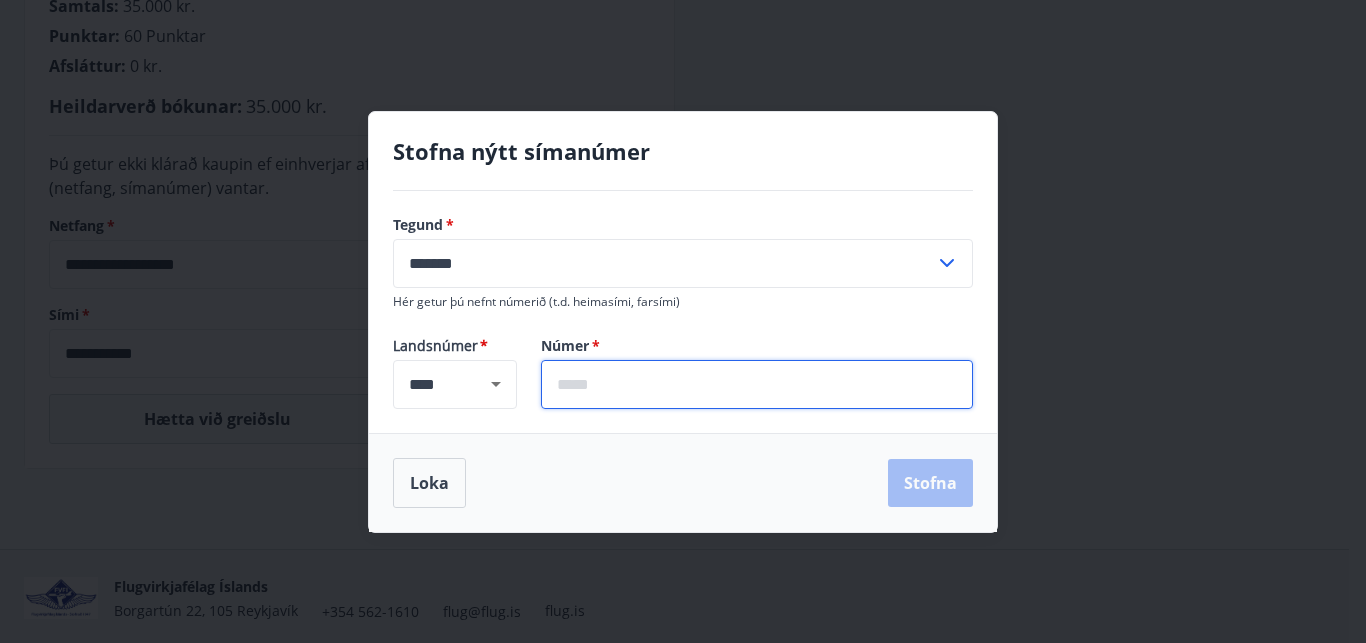click at bounding box center [757, 384] 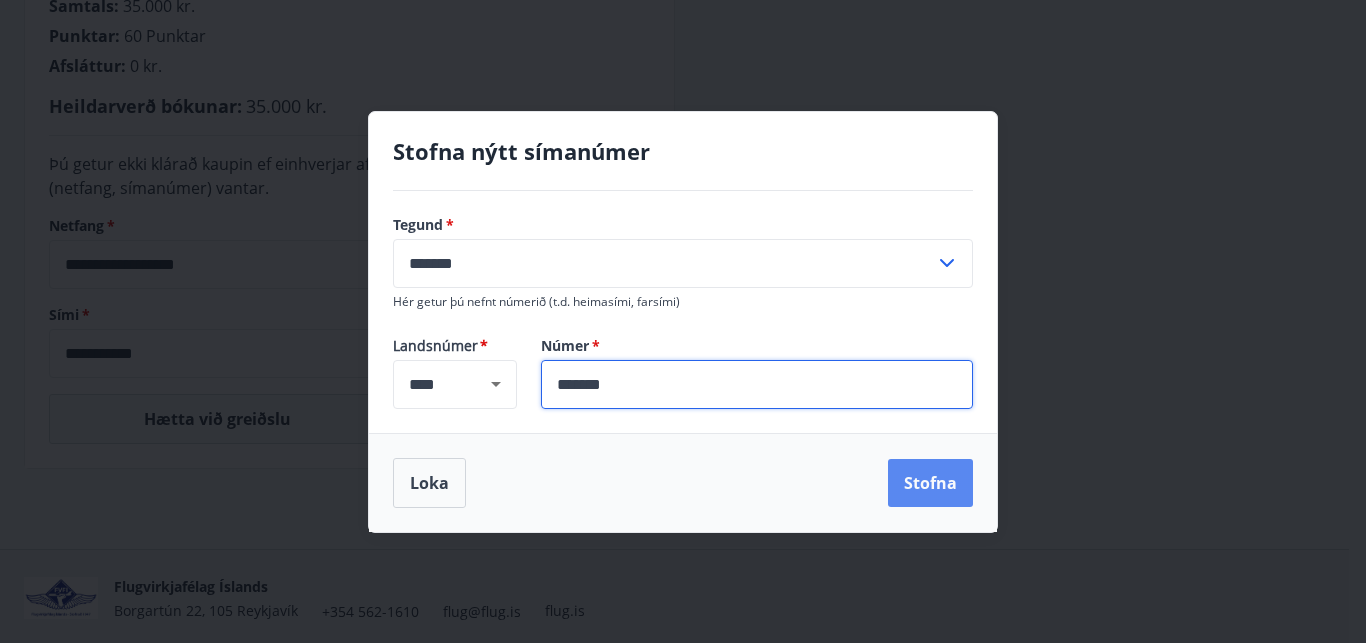type on "*******" 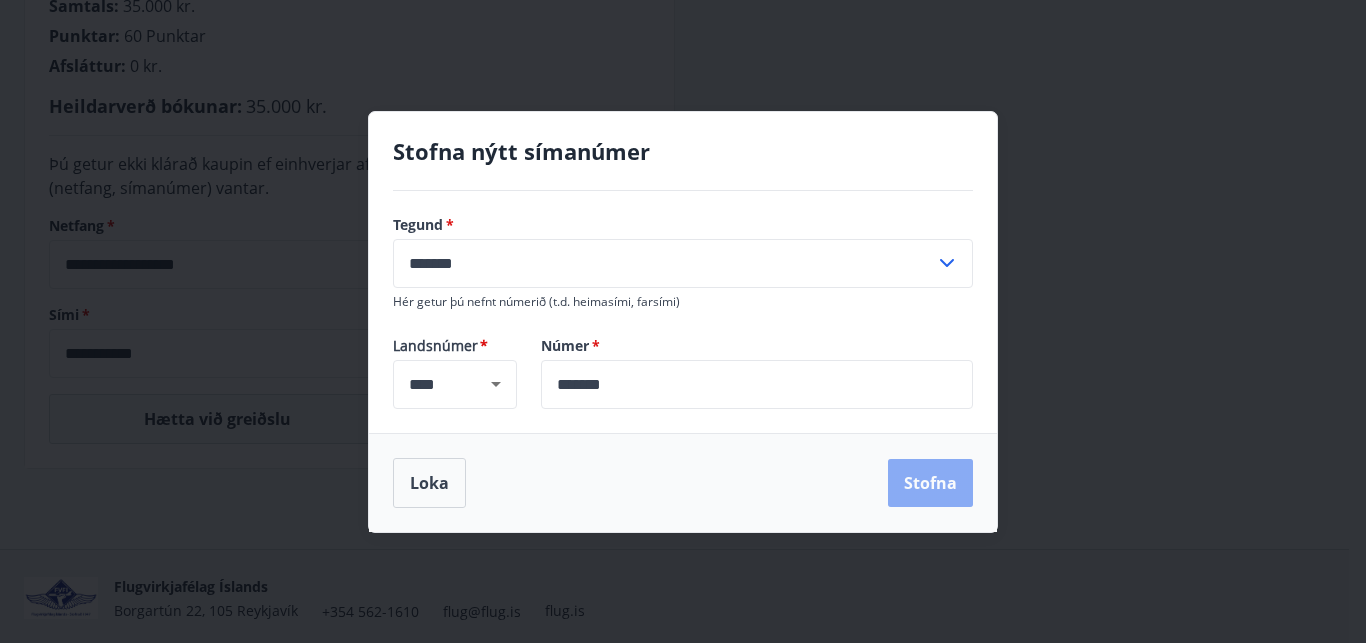 click on "Stofna" at bounding box center [930, 483] 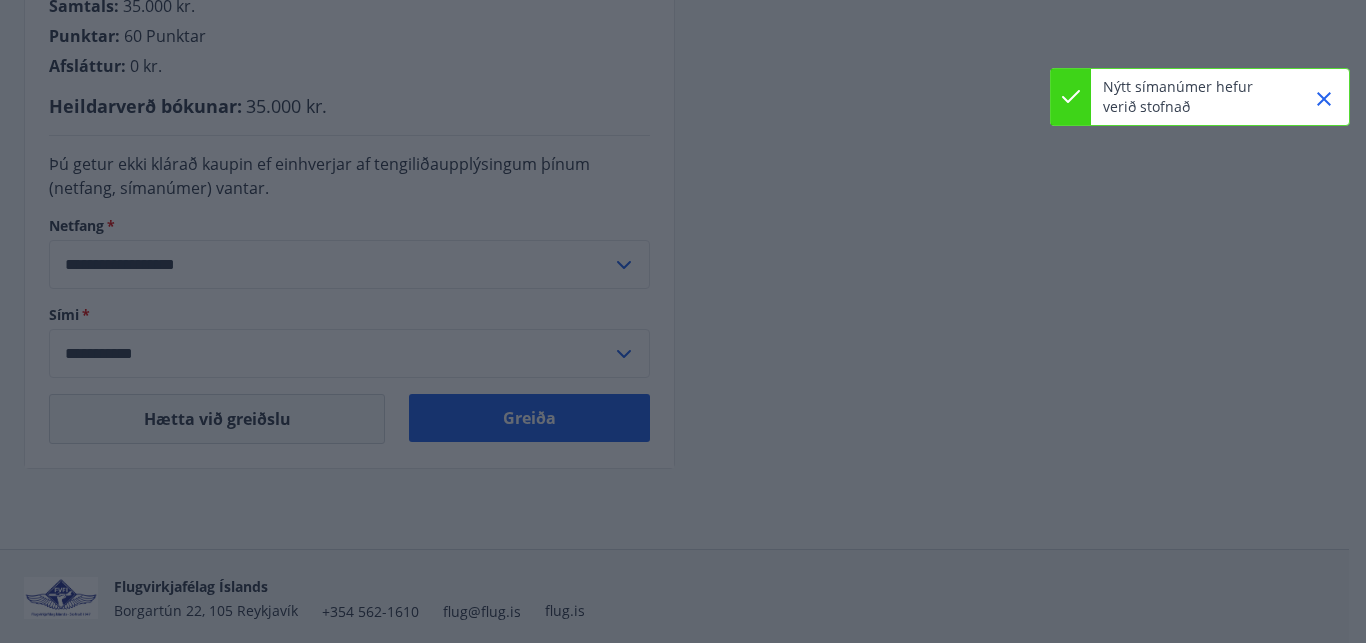 type on "**********" 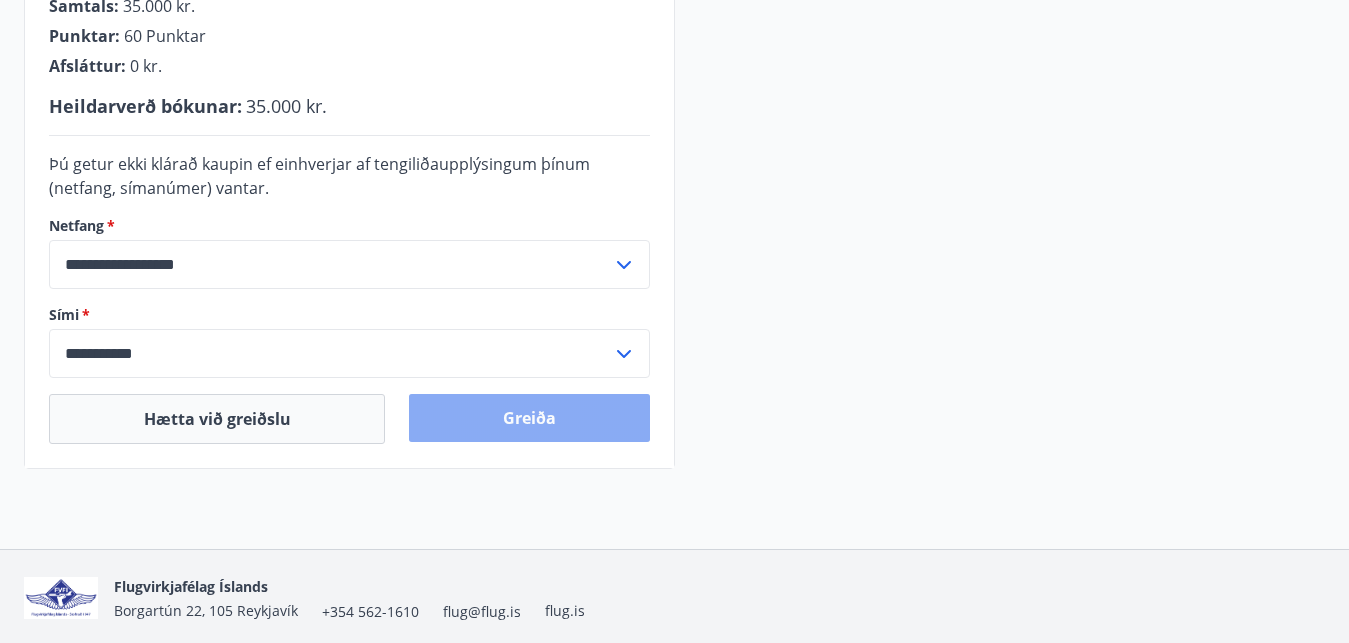 click on "Greiða" at bounding box center [529, 418] 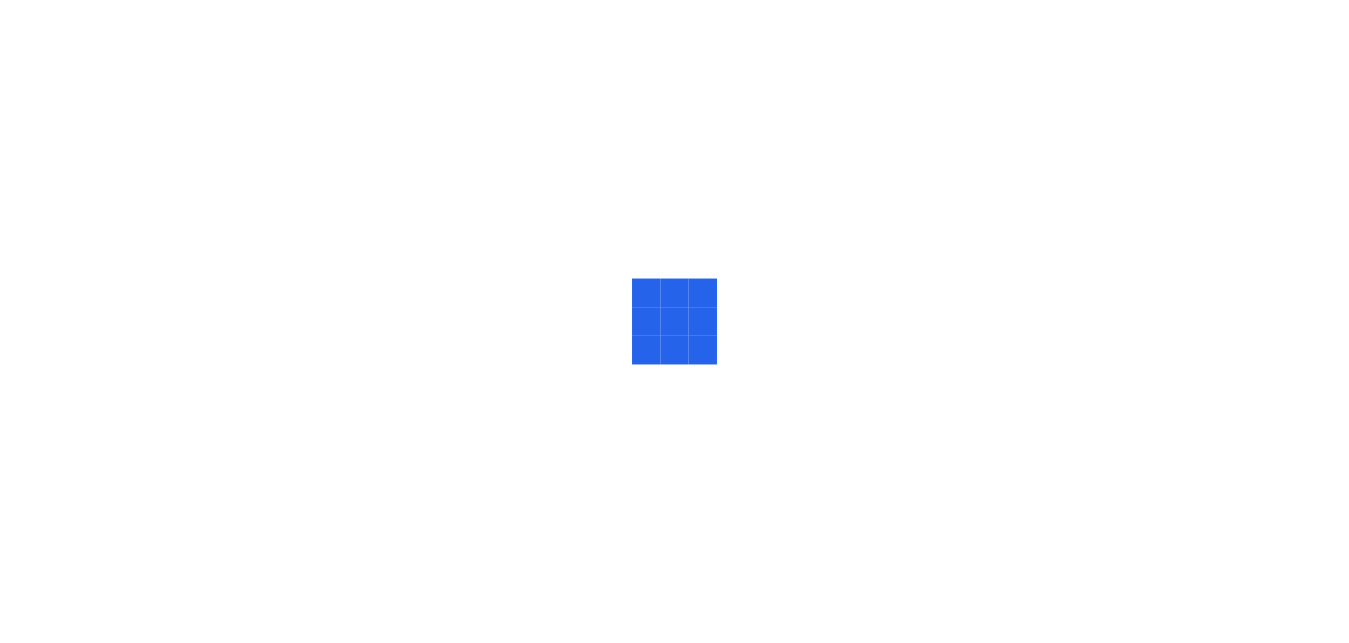 scroll, scrollTop: 0, scrollLeft: 0, axis: both 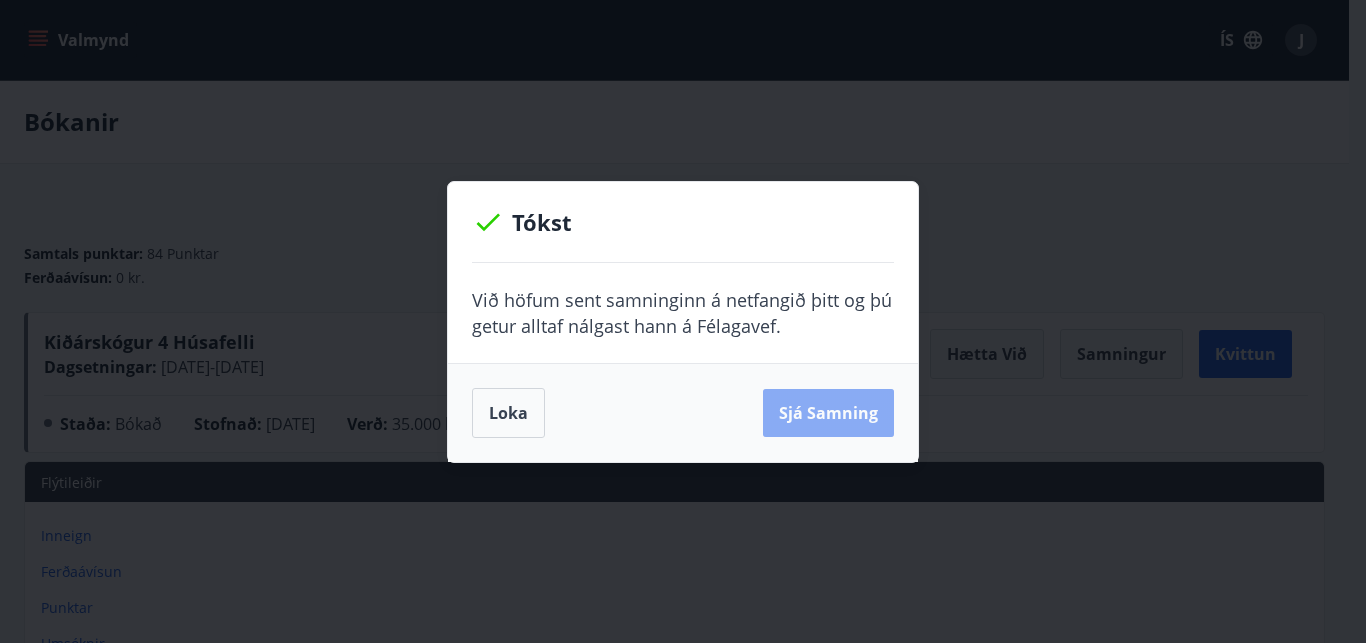 click on "Sjá samning" at bounding box center (828, 413) 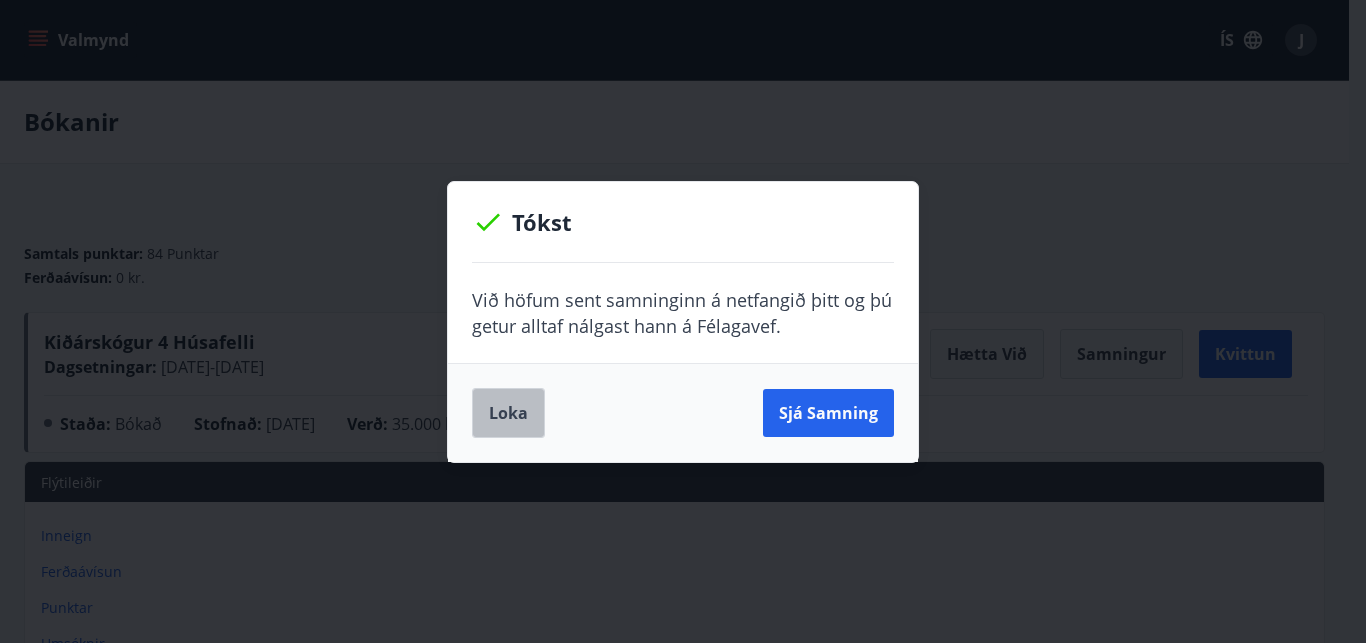 click on "Loka" at bounding box center [508, 413] 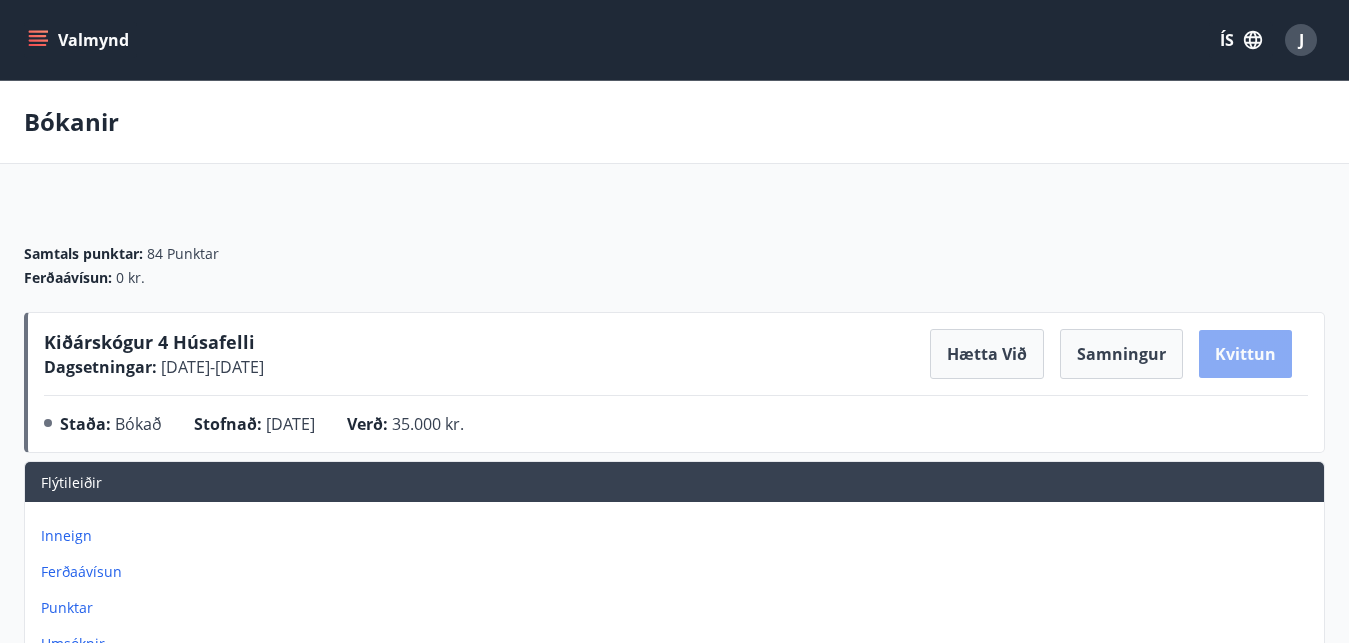 click on "Kvittun" at bounding box center [1245, 354] 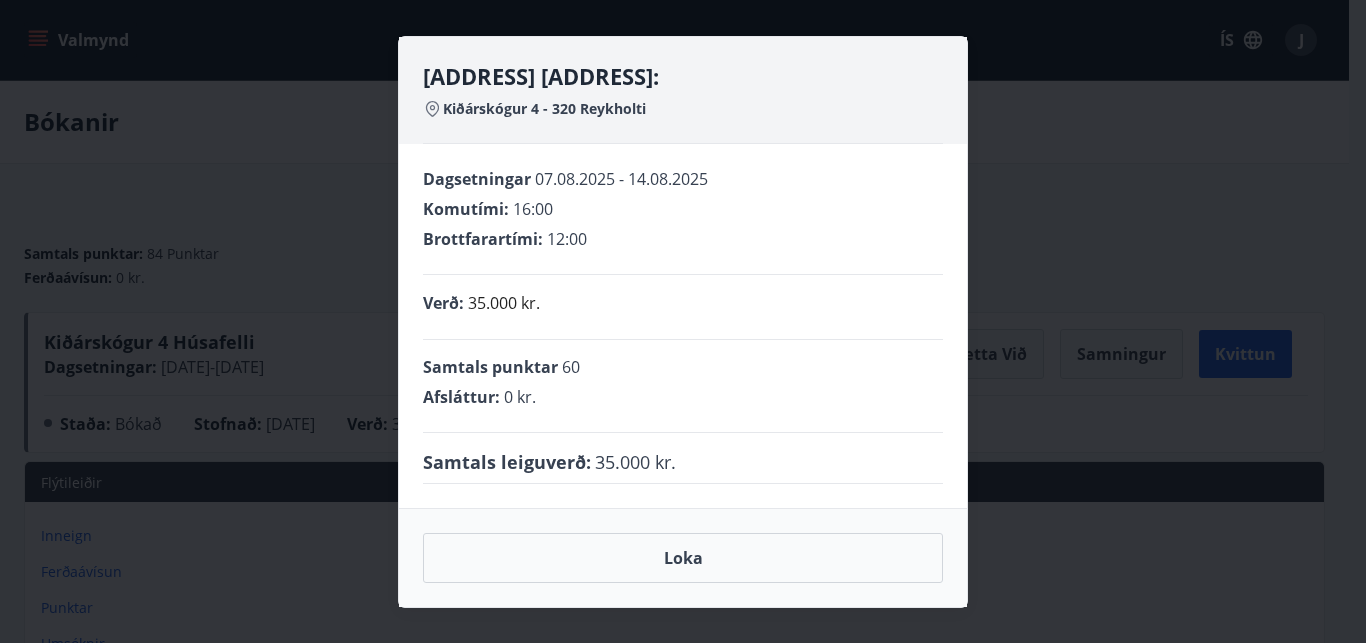 click on "[ADDRESS] [ADDRESS]:" at bounding box center (683, 76) 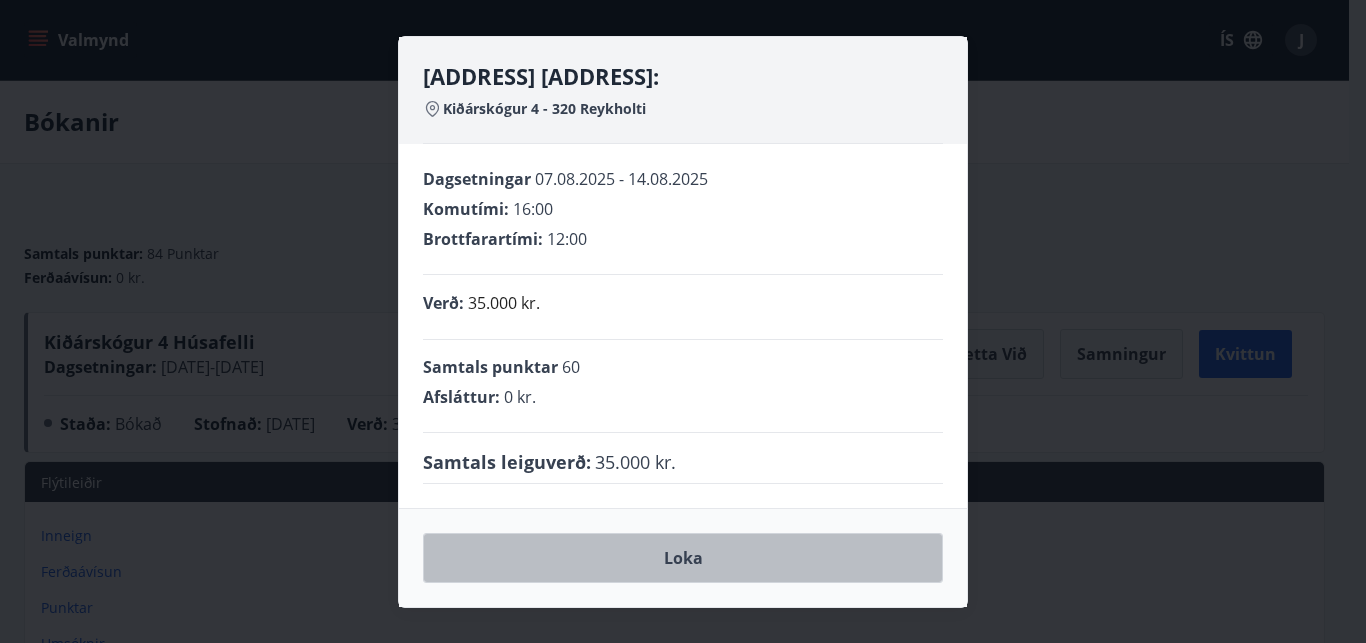click on "Loka" at bounding box center [683, 558] 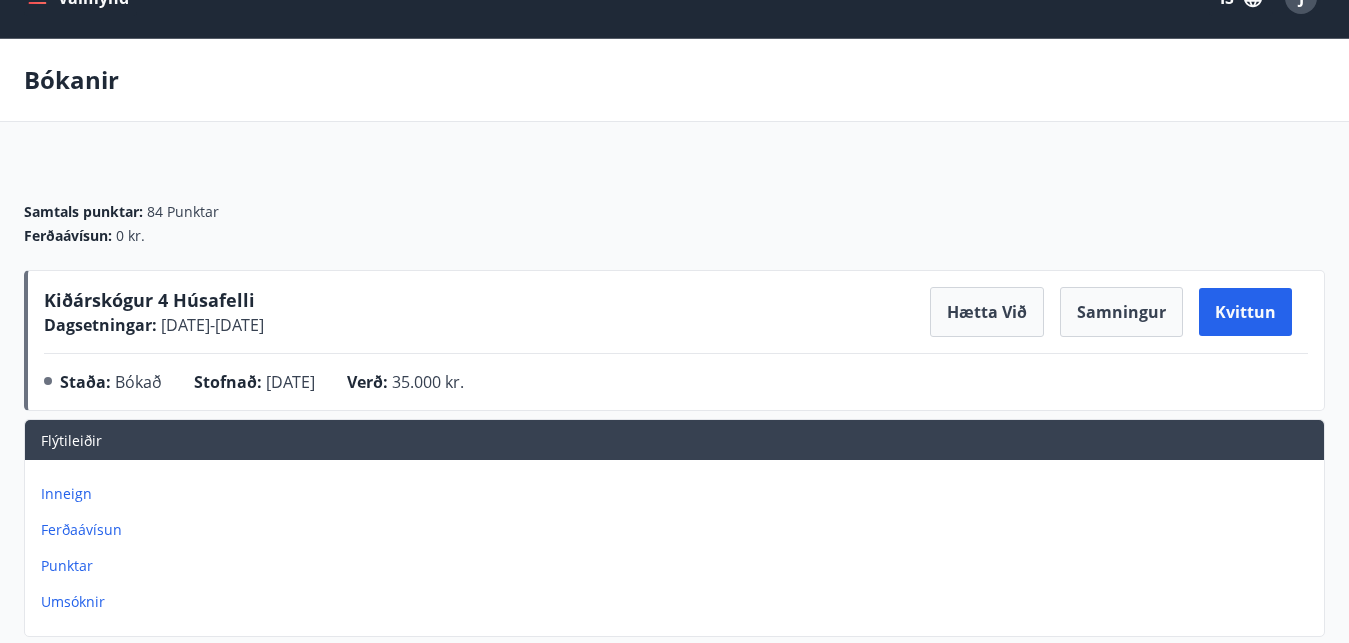 scroll, scrollTop: 0, scrollLeft: 0, axis: both 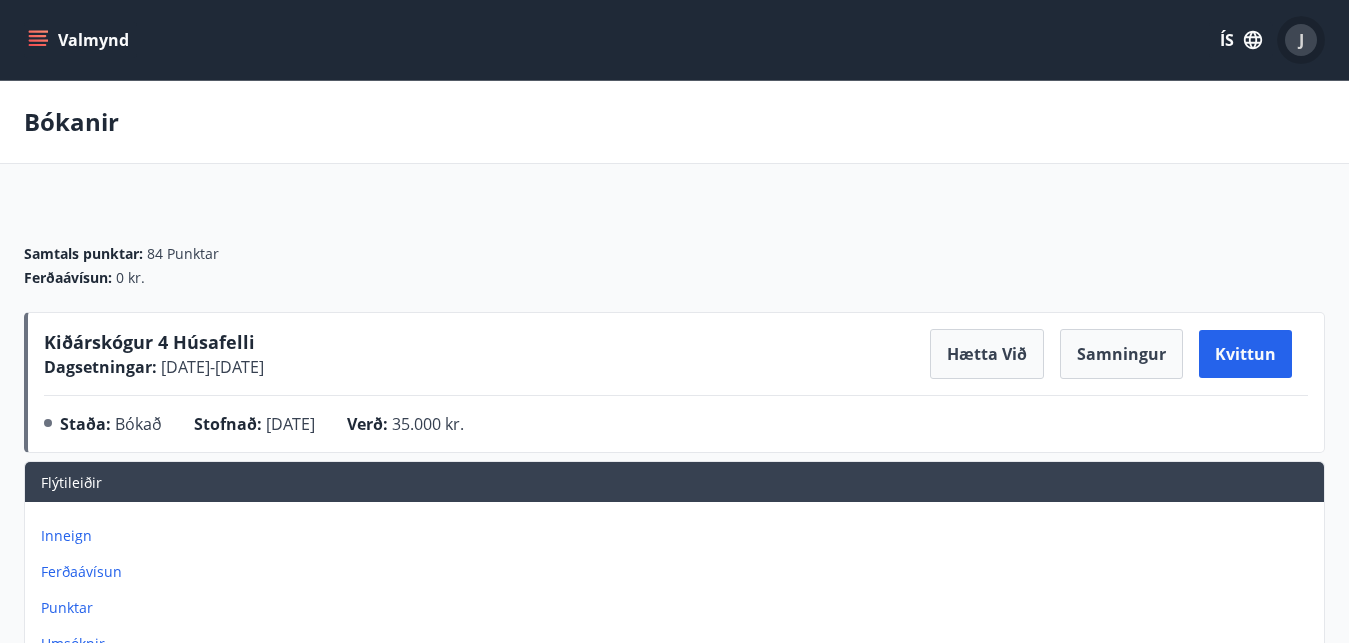 click on "J" at bounding box center (1301, 40) 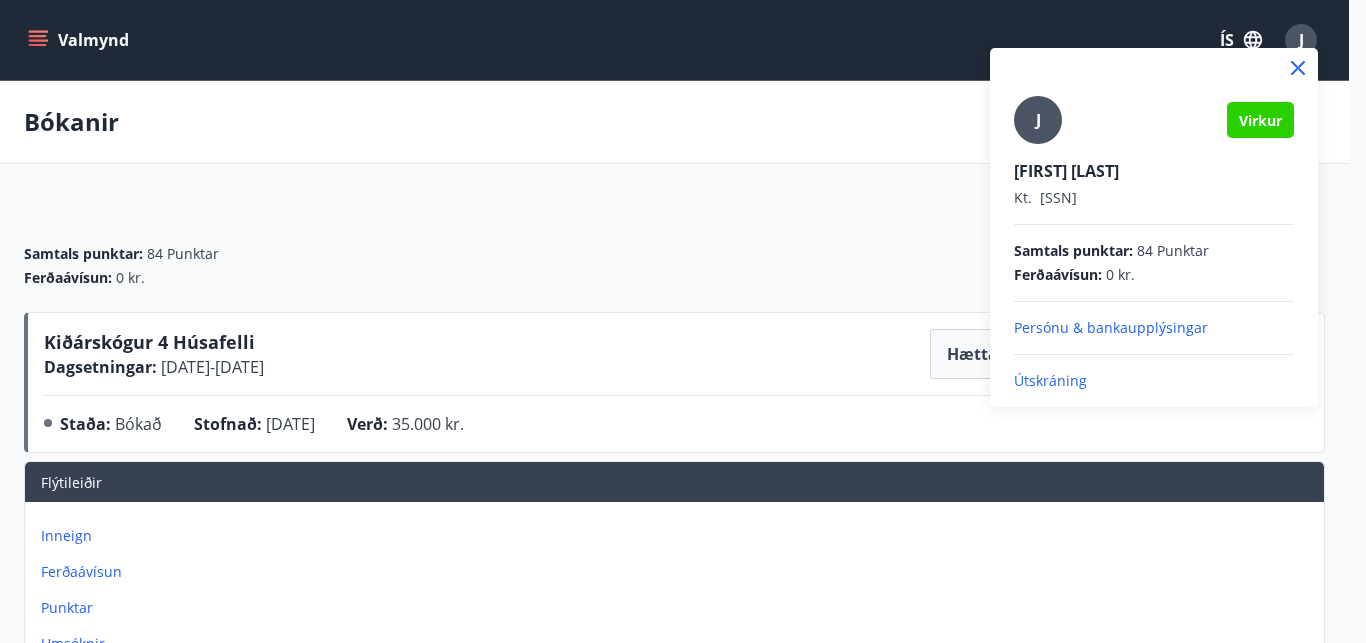 click on "Útskráning" at bounding box center [1154, 381] 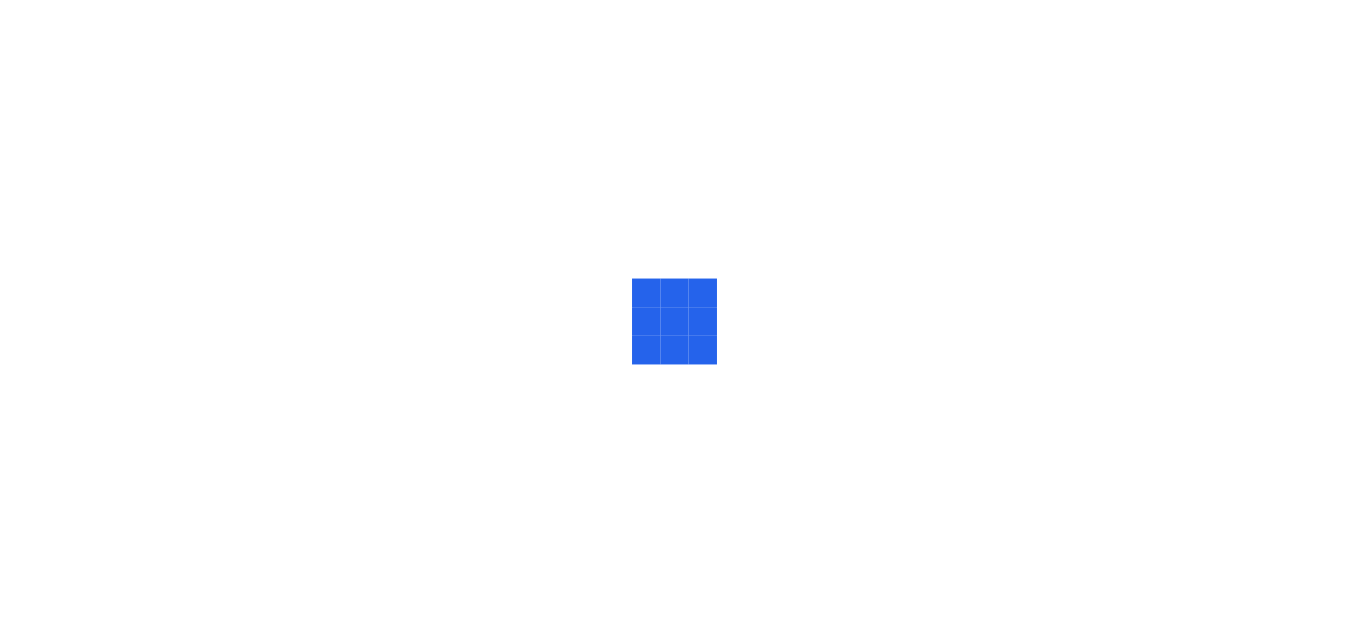 scroll, scrollTop: 0, scrollLeft: 0, axis: both 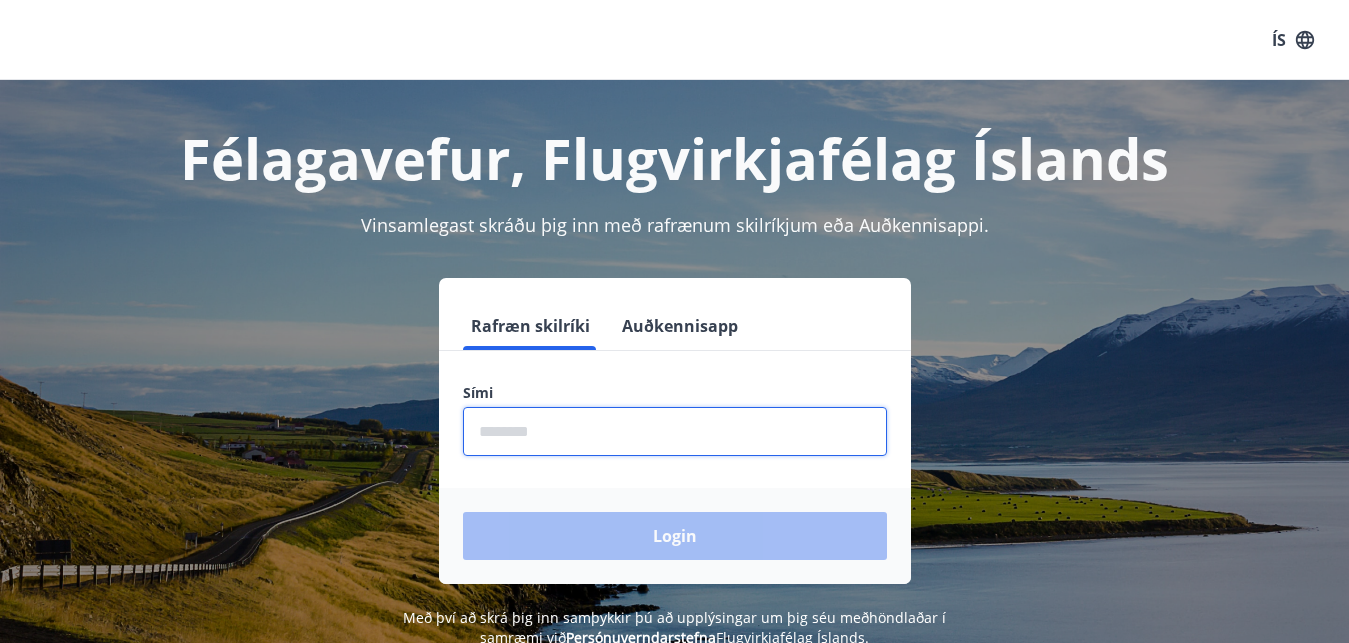 click at bounding box center (675, 431) 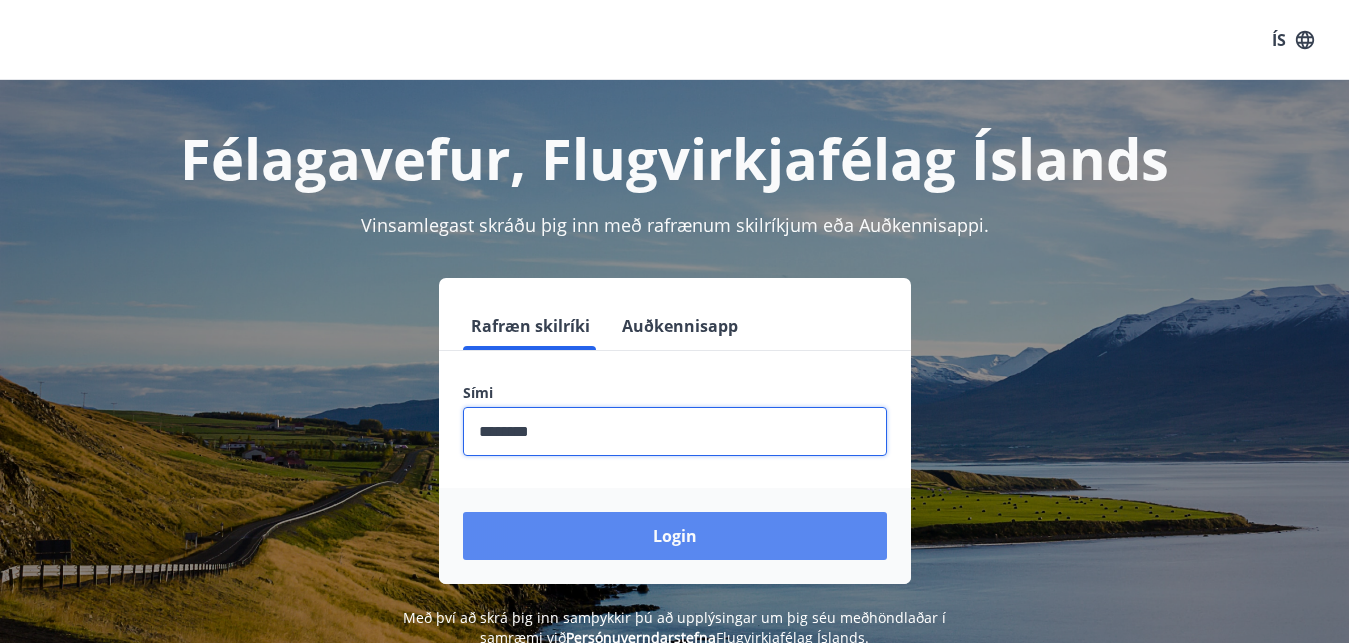 type on "********" 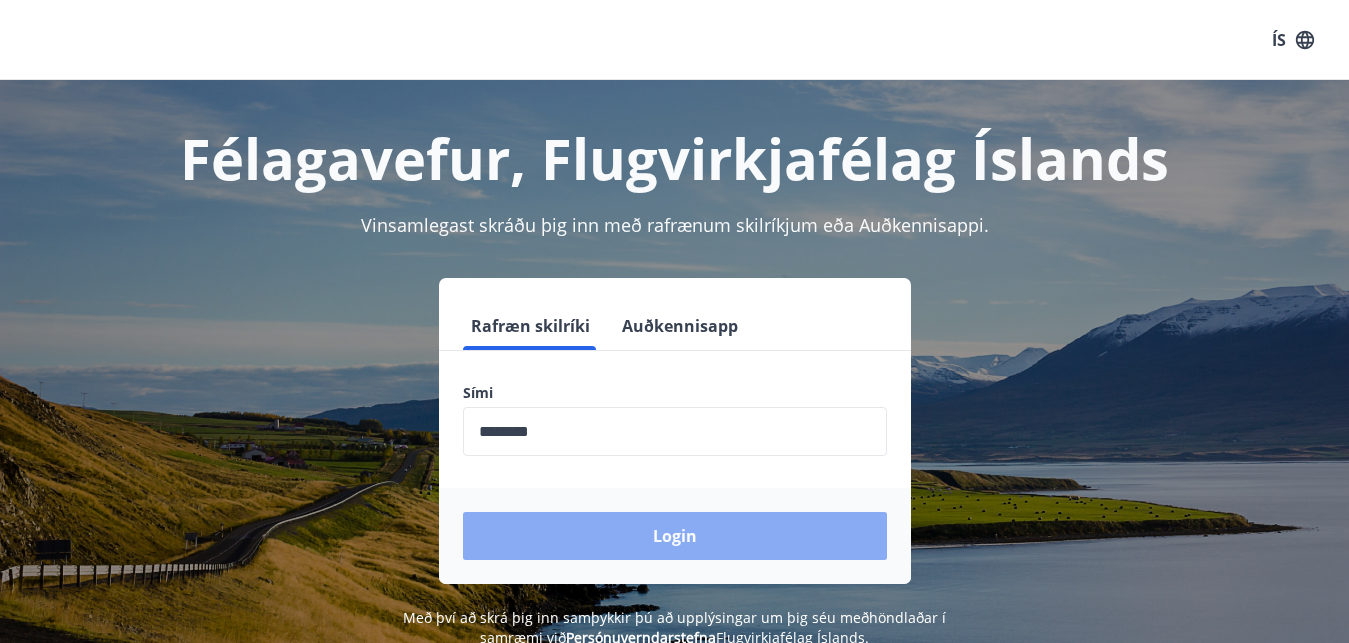 click on "Login" at bounding box center (675, 536) 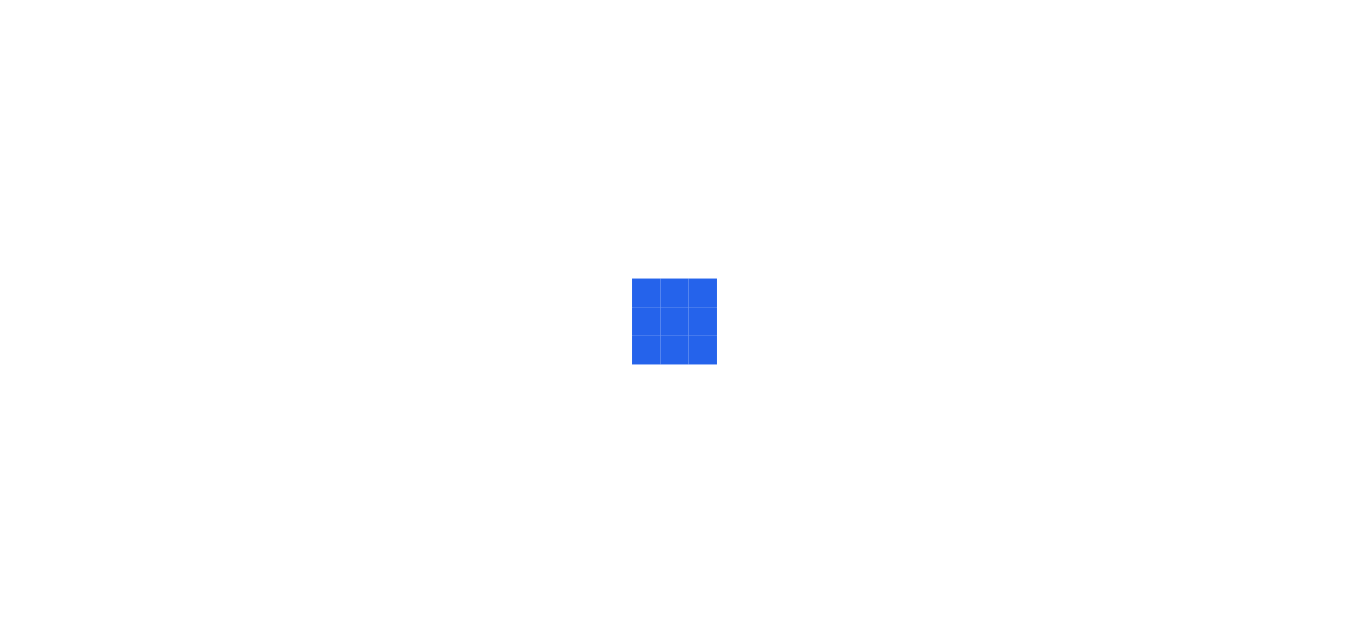 scroll, scrollTop: 0, scrollLeft: 0, axis: both 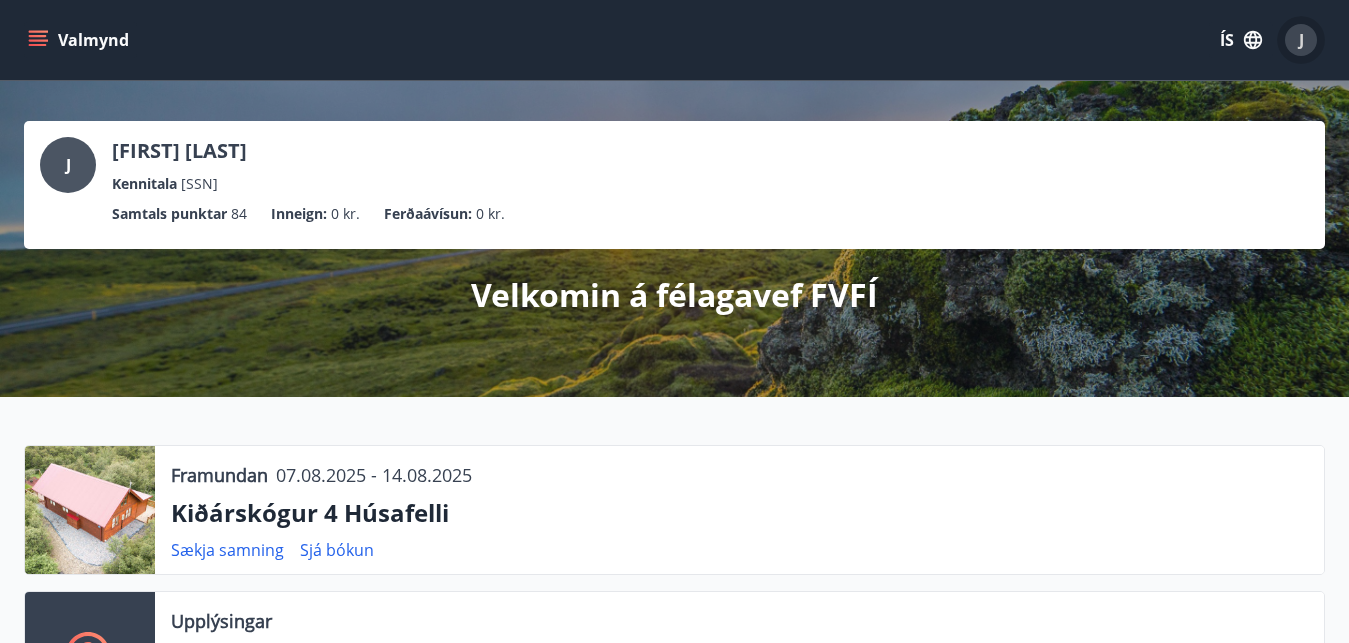 click on "J" at bounding box center [1301, 40] 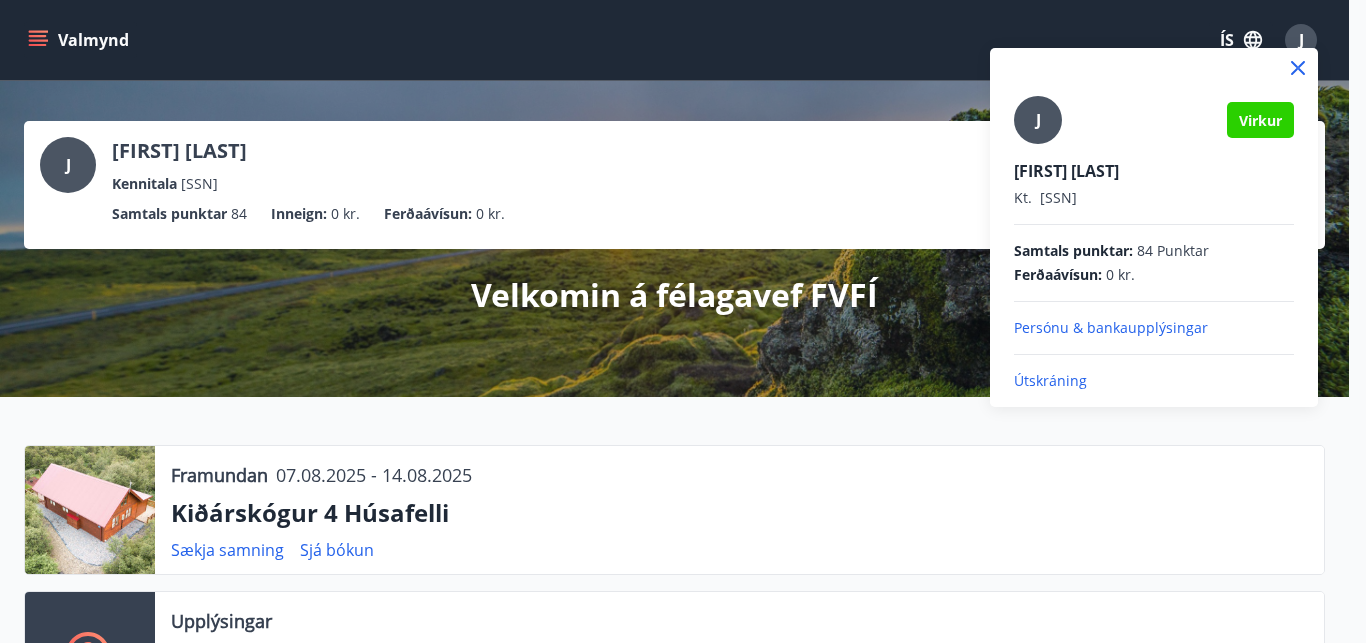 click on "[FIRST] [LAST] Kt. [SSN] Samtals punktar : 84   Punktar Ferðaávísun : 0 kr. Persónu & bankaupplýsingar Útskráning" at bounding box center (1154, 243) 